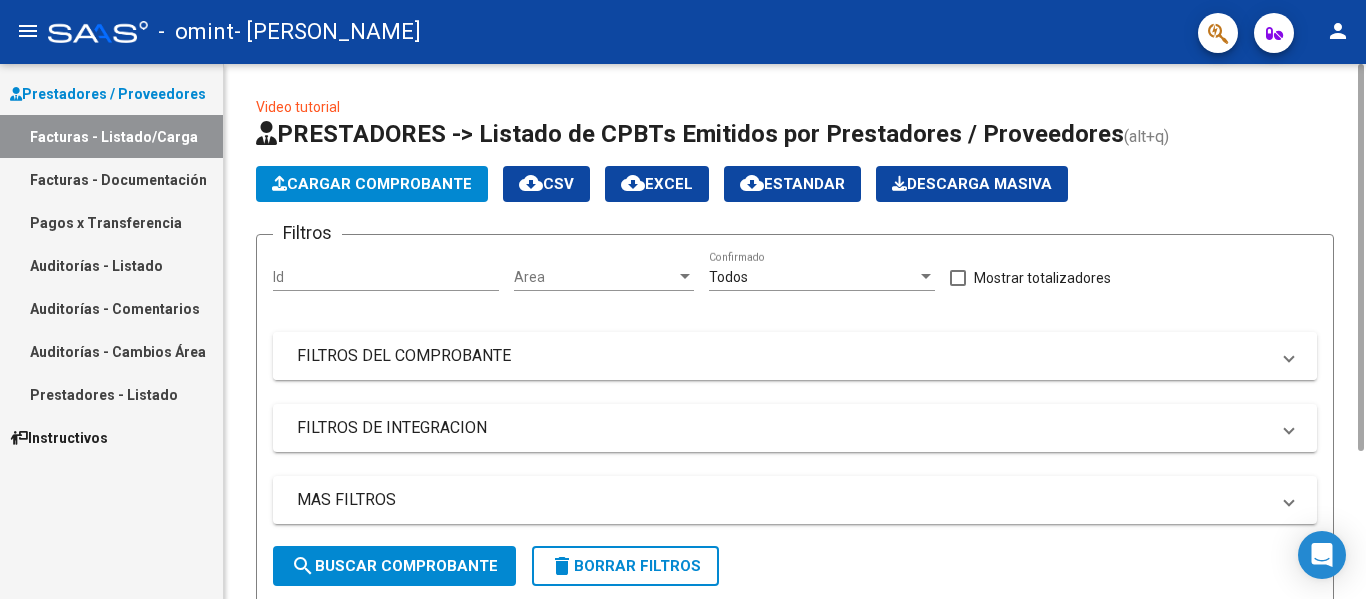 scroll, scrollTop: 0, scrollLeft: 0, axis: both 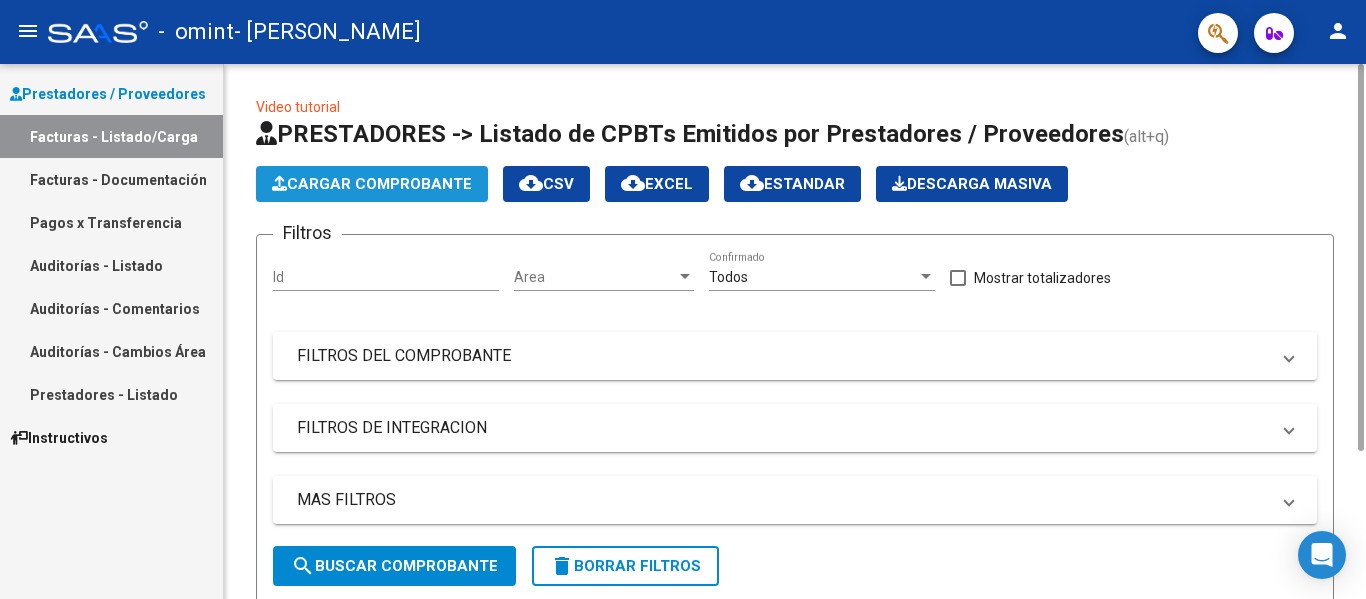 click on "Cargar Comprobante" 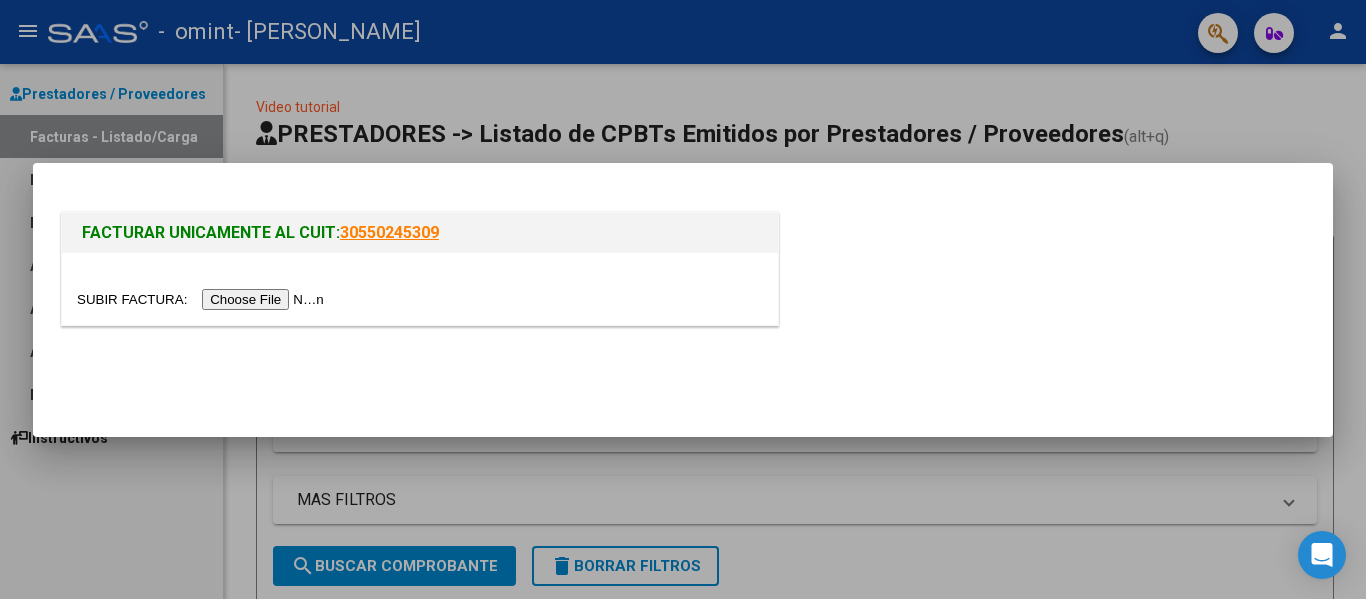 click at bounding box center (203, 299) 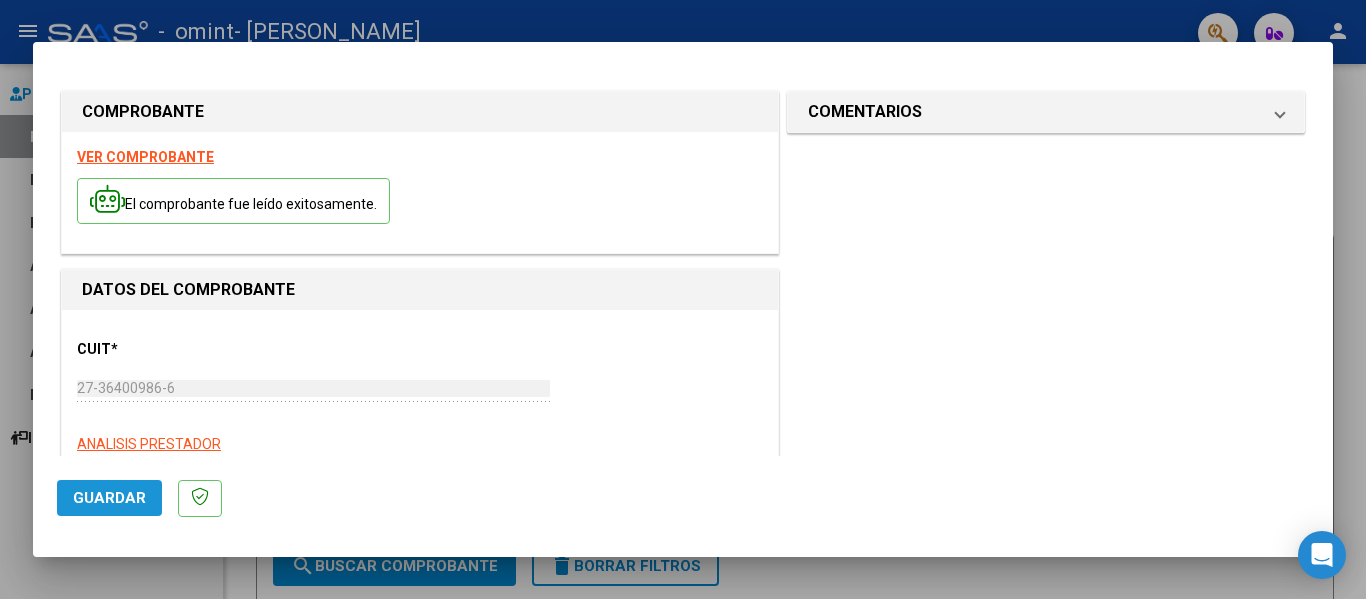 click on "Guardar" 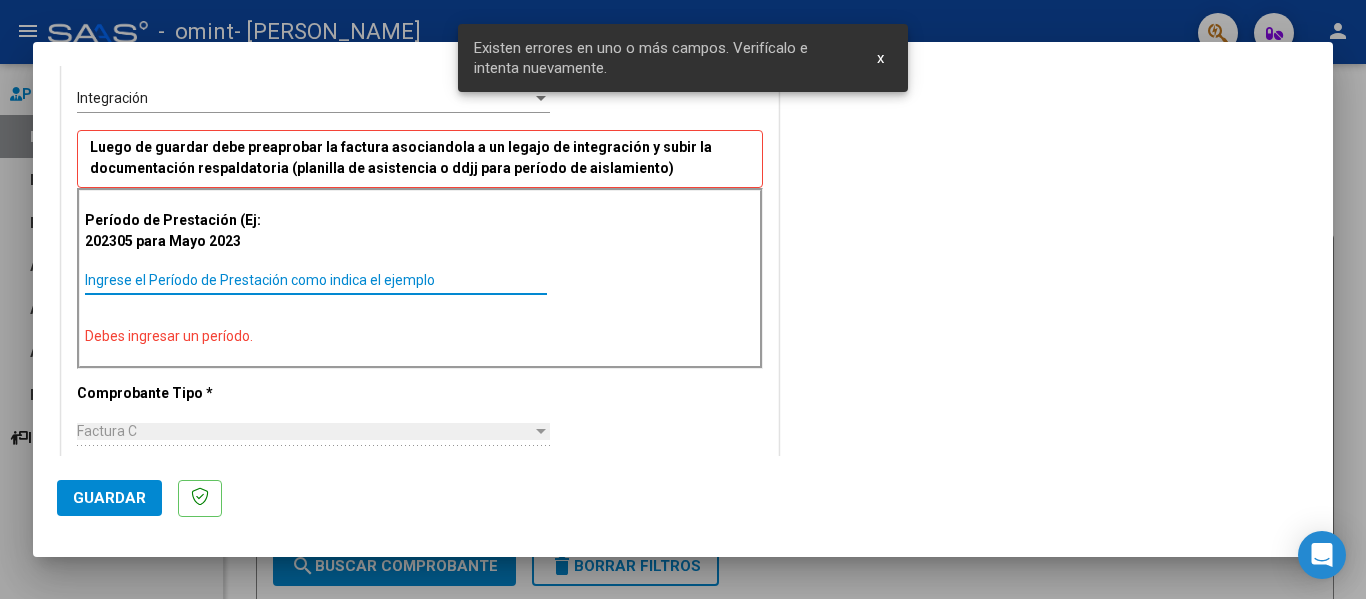 click on "Ingrese el Período de Prestación como indica el ejemplo" at bounding box center [316, 280] 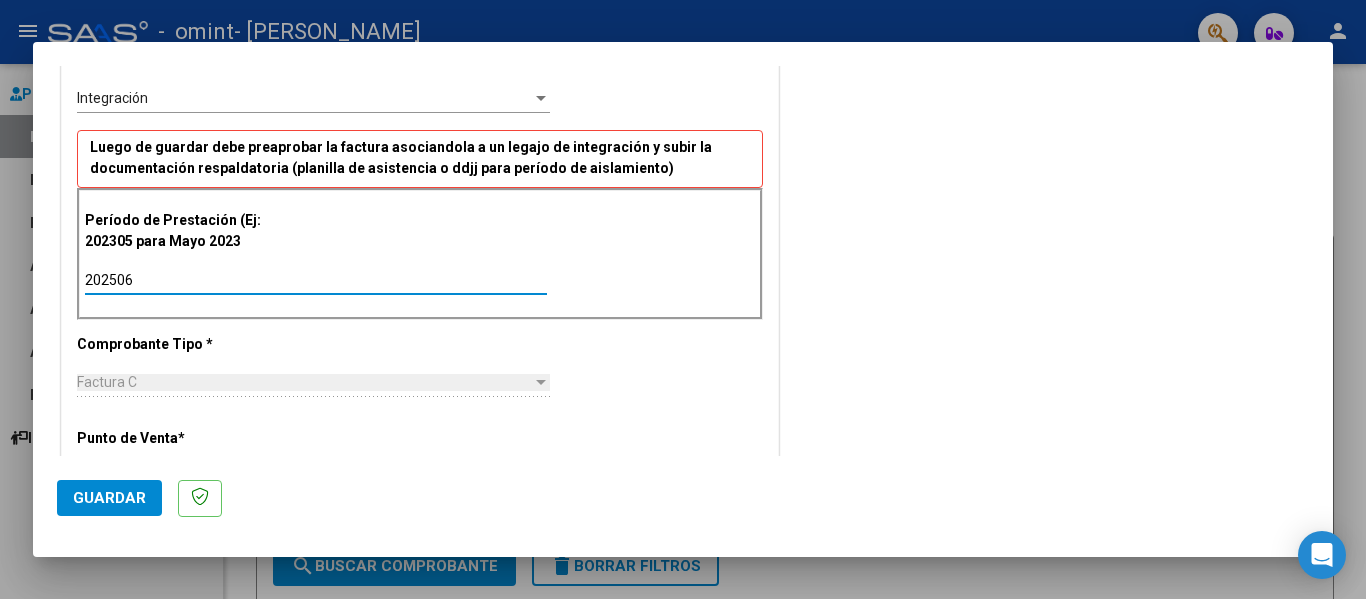 type on "202506" 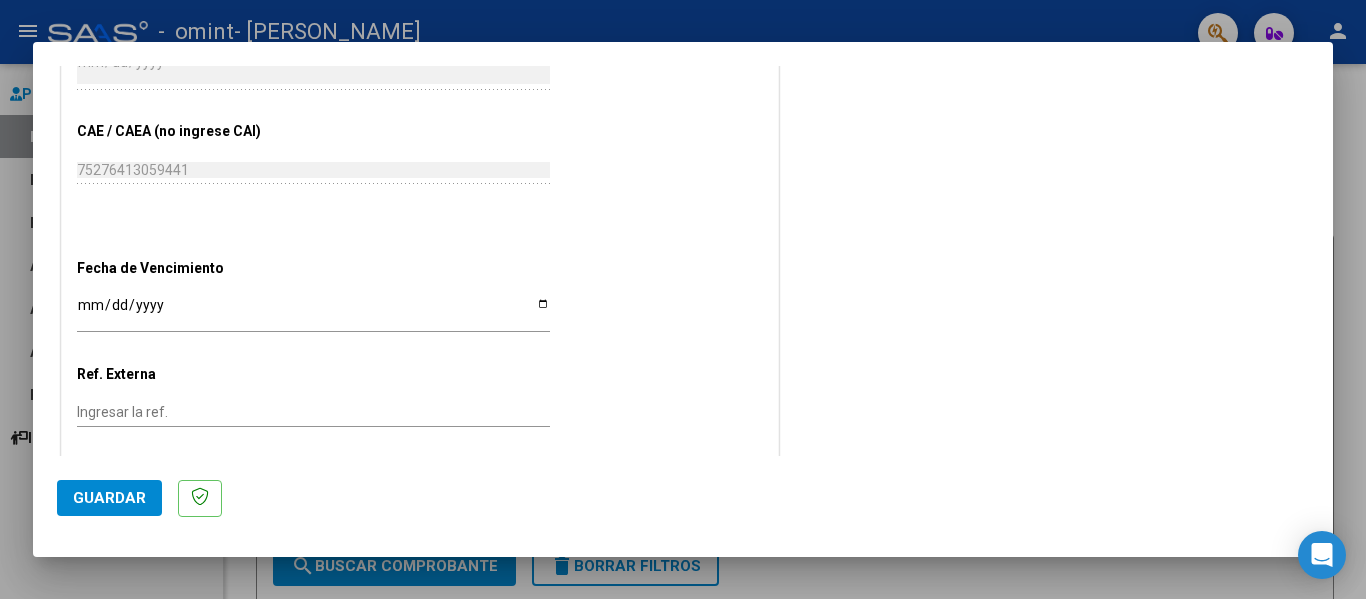 scroll, scrollTop: 1233, scrollLeft: 0, axis: vertical 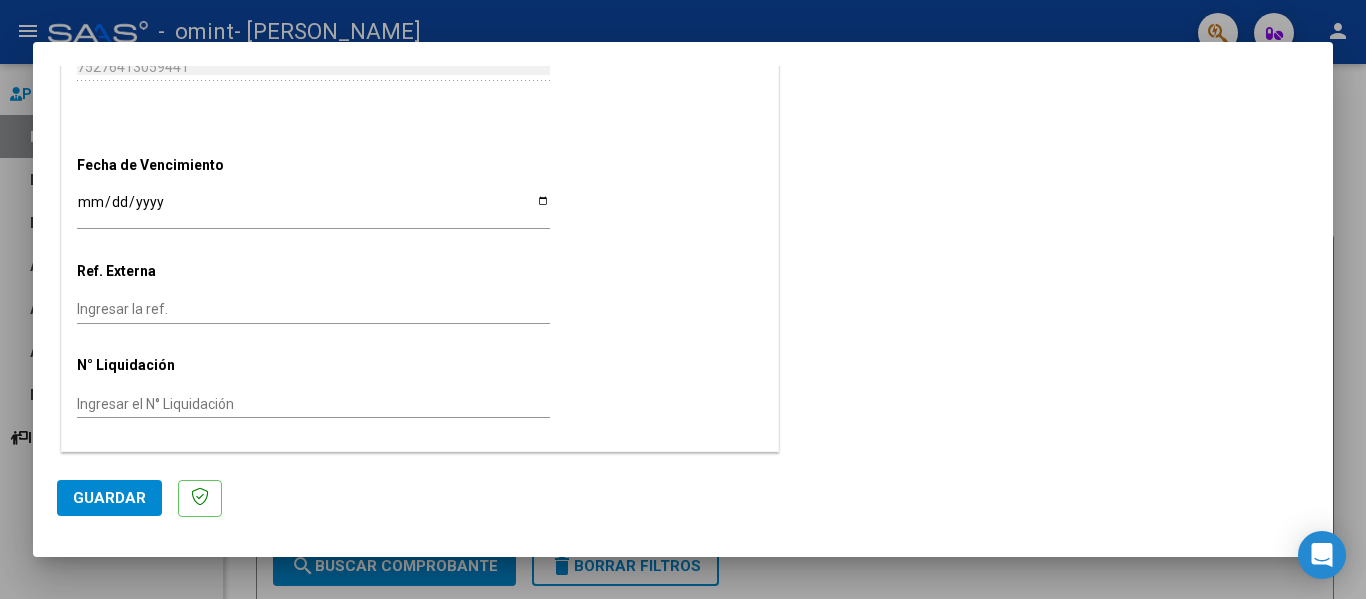 click on "CUIT  *   27-36400986-6 Ingresar CUIT  ANALISIS PRESTADOR  Area destinado * Integración Seleccionar Area Luego de guardar debe preaprobar la factura asociandola a un legajo de integración y subir la documentación respaldatoria (planilla de asistencia o ddjj para período de aislamiento)  Período de Prestación (Ej: 202305 para [DATE]    202506 Ingrese el Período de Prestación como indica el ejemplo   Comprobante Tipo * Factura C Seleccionar Tipo Punto de Venta  *   2 Ingresar el Nro.  Número  *   466 Ingresar el Nro.  Monto  *   $ 98.964,88 Ingresar el monto  [GEOGRAPHIC_DATA].  *   [DATE] Ingresar la fecha  CAE / CAEA (no ingrese CAI)    75276413059441 Ingresar el CAE o CAEA (no ingrese CAI)  Fecha de Vencimiento    Ingresar la fecha  Ref. Externa    Ingresar la ref.  N° Liquidación    Ingresar el N° Liquidación" at bounding box center (420, -237) 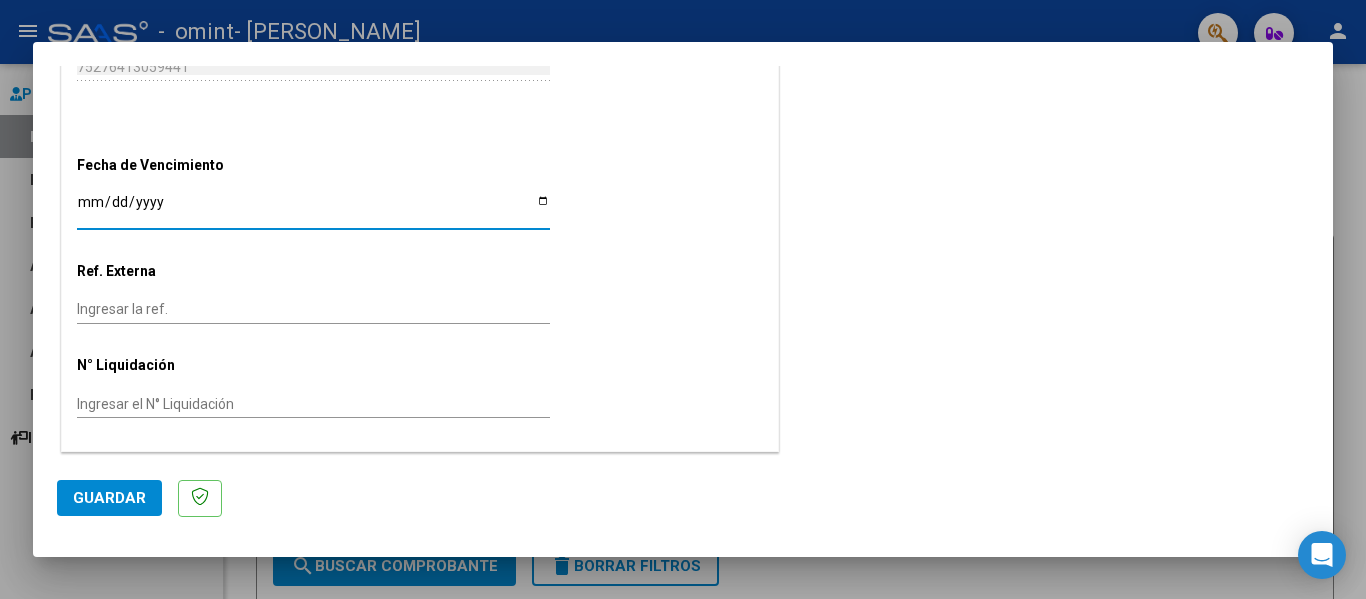 click on "Ingresar la fecha" at bounding box center (313, 209) 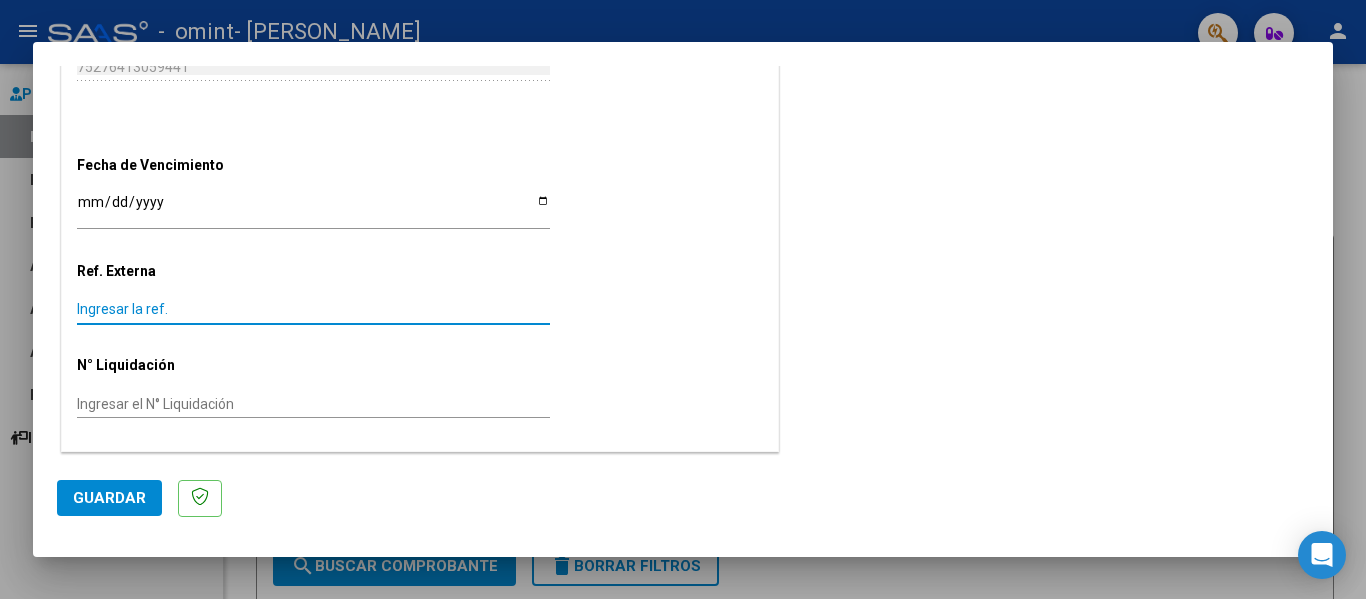 click on "Ingresar la ref." at bounding box center [313, 309] 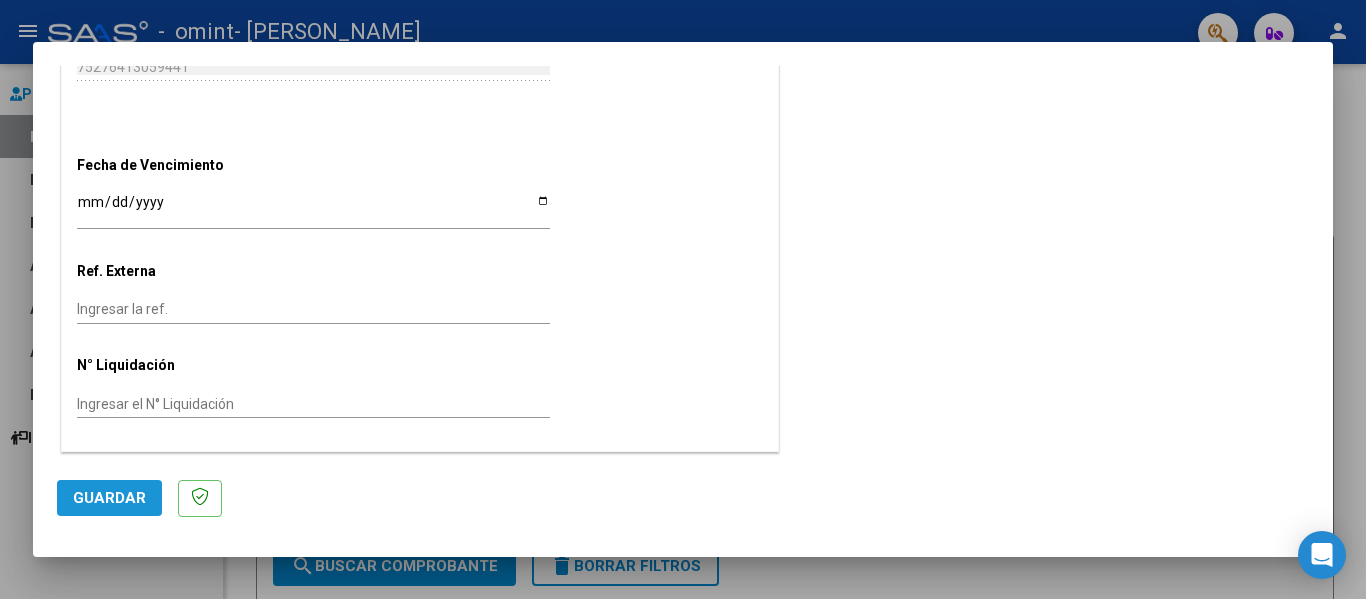 click on "Guardar" 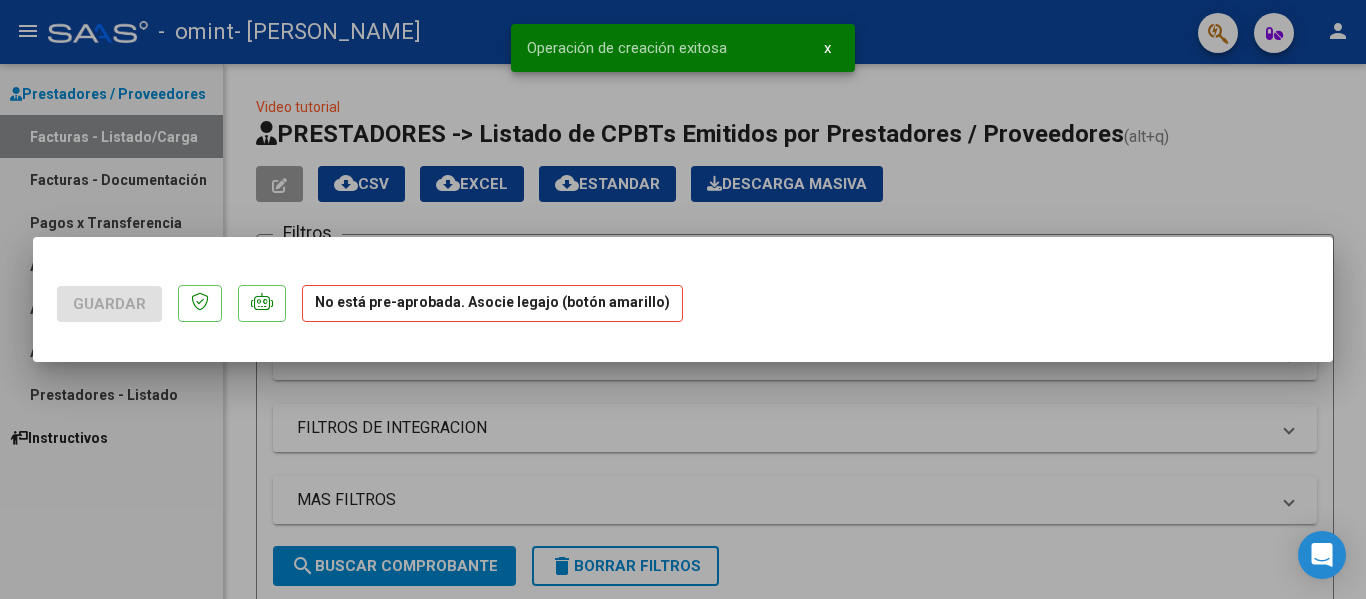 scroll, scrollTop: 0, scrollLeft: 0, axis: both 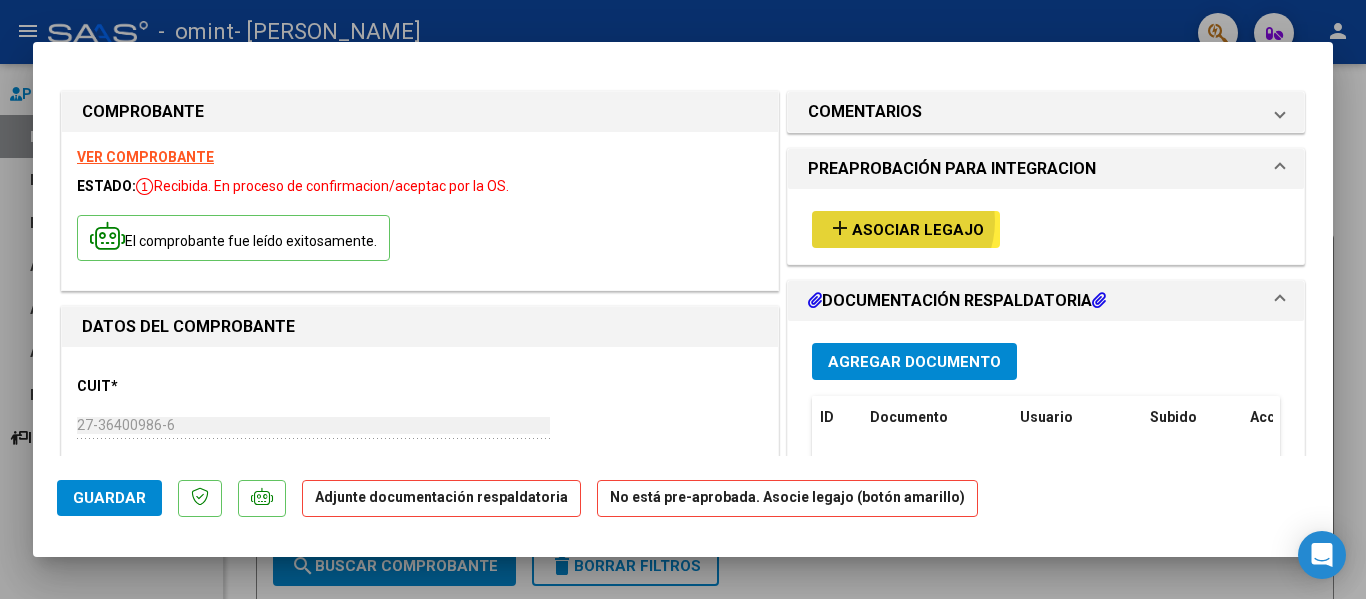 click on "Asociar Legajo" at bounding box center [918, 230] 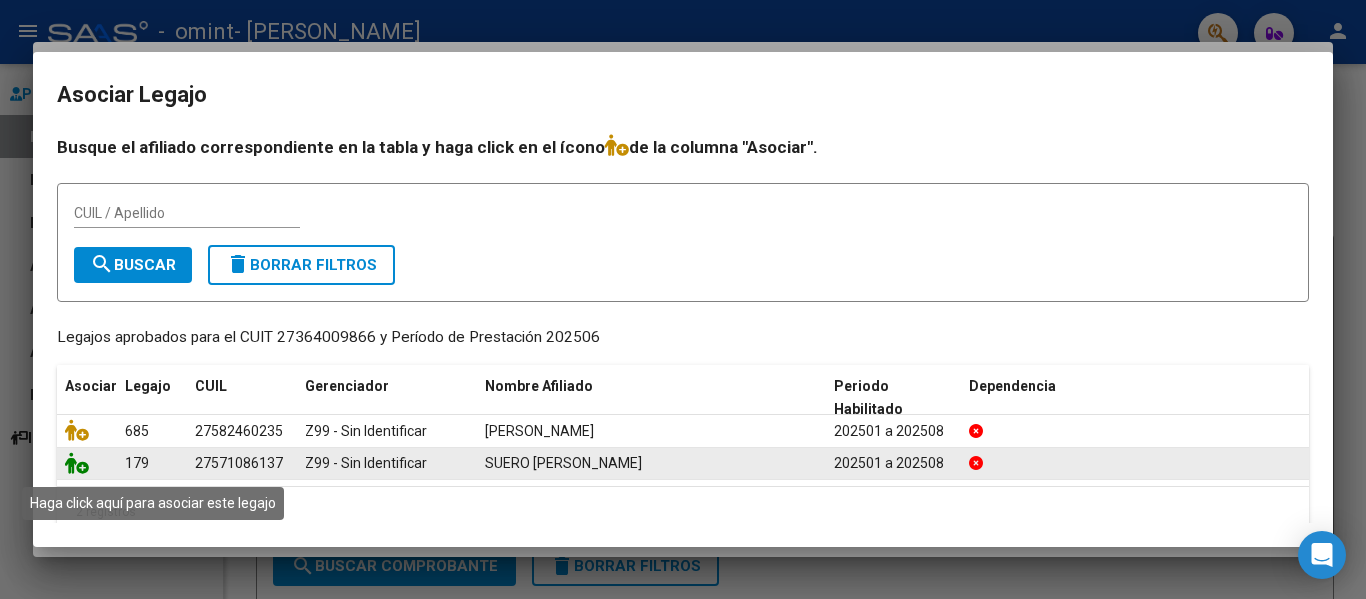 click 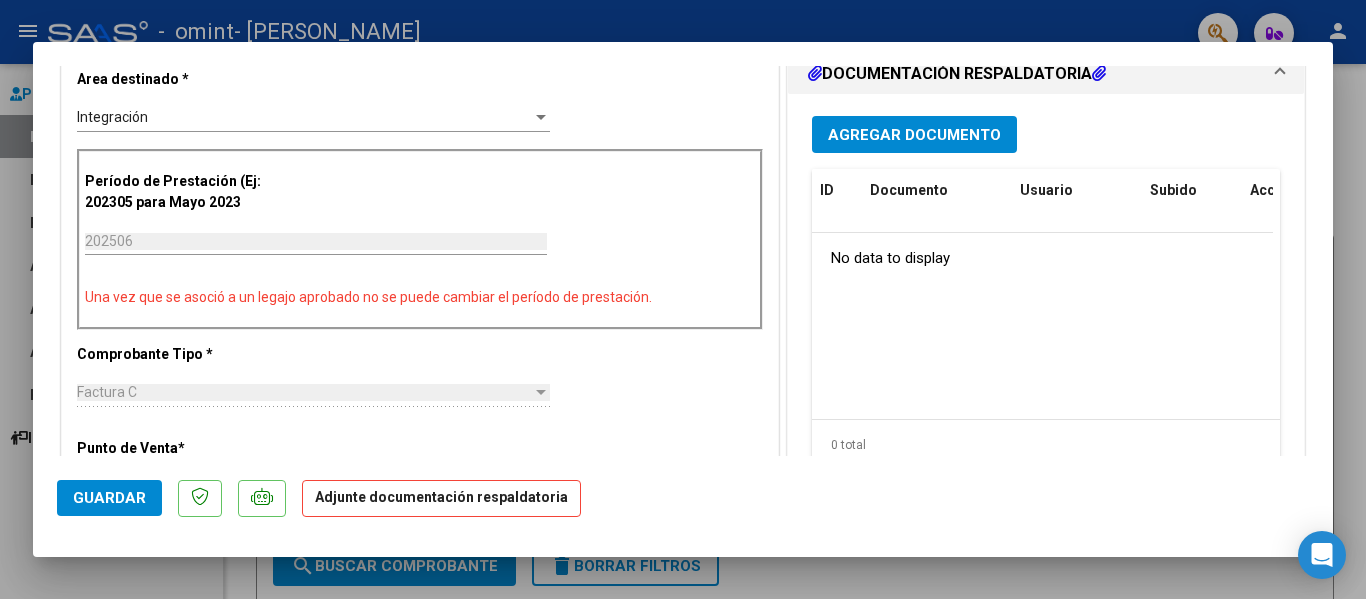 scroll, scrollTop: 491, scrollLeft: 0, axis: vertical 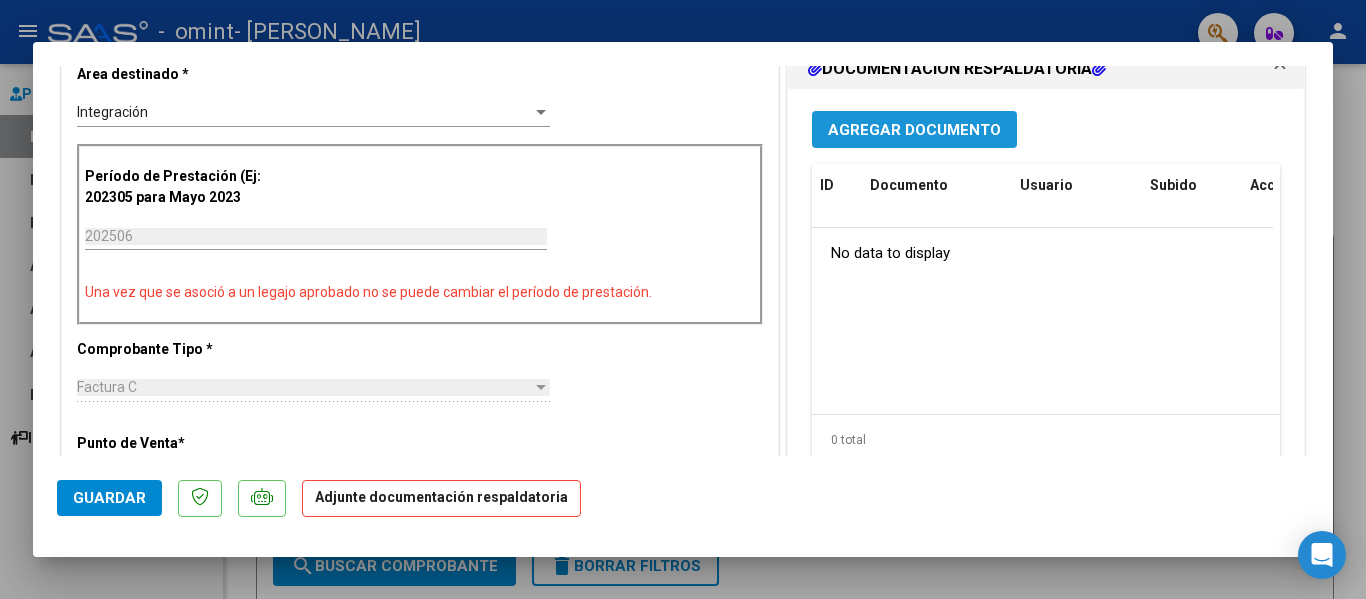 click on "Agregar Documento" at bounding box center (914, 130) 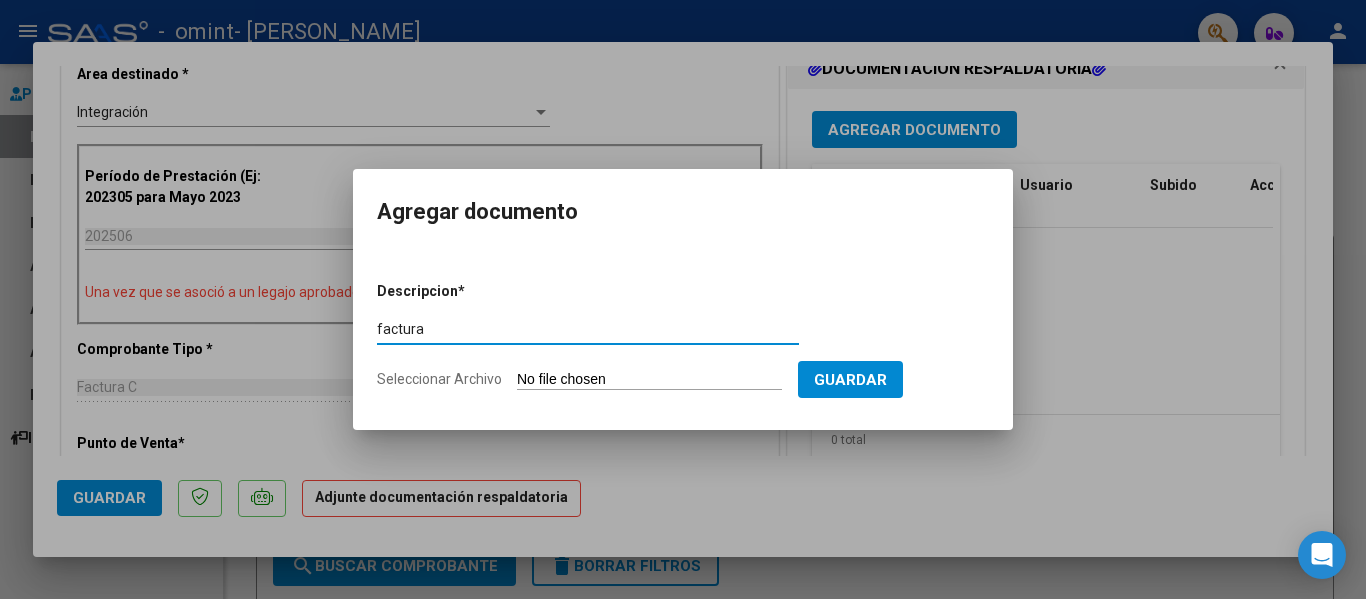 type on "factura" 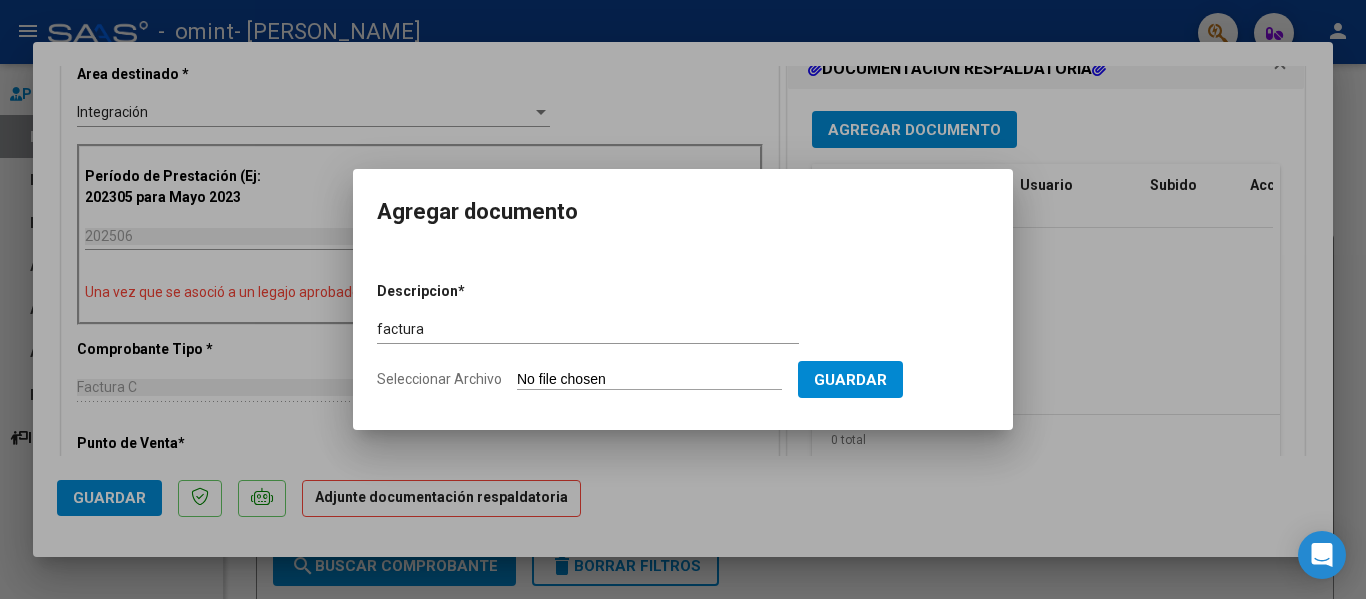 click on "Seleccionar Archivo" at bounding box center (649, 380) 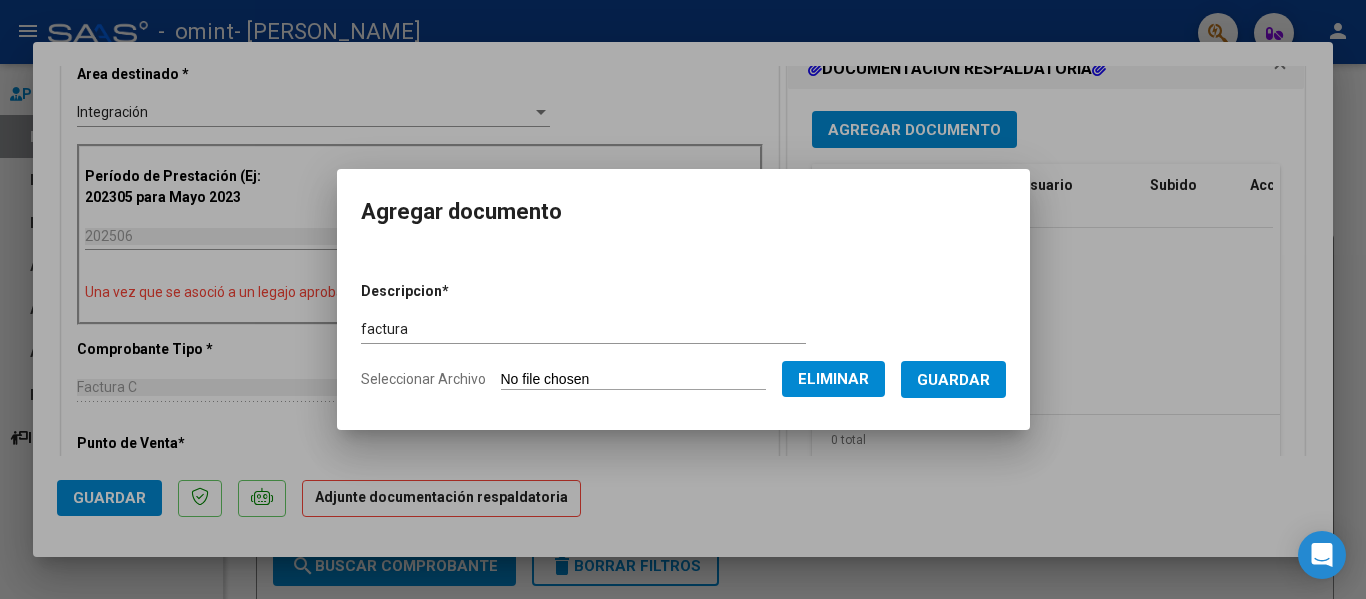 click on "Guardar" at bounding box center [953, 380] 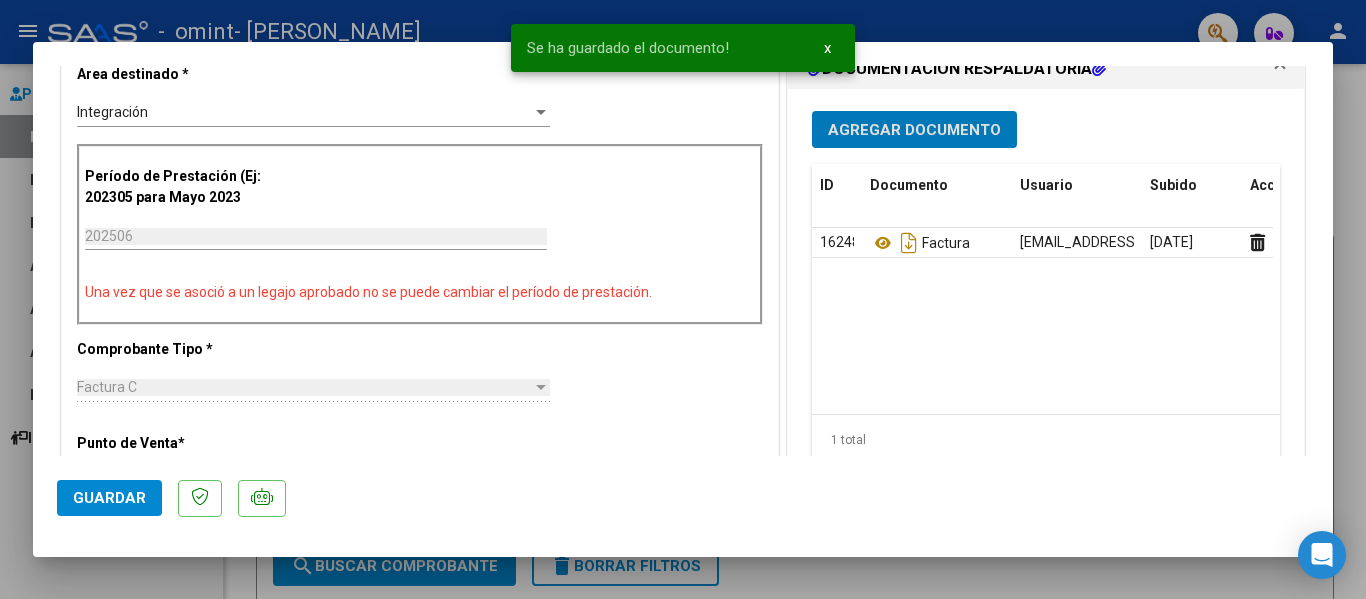 drag, startPoint x: 963, startPoint y: 378, endPoint x: 963, endPoint y: 133, distance: 245 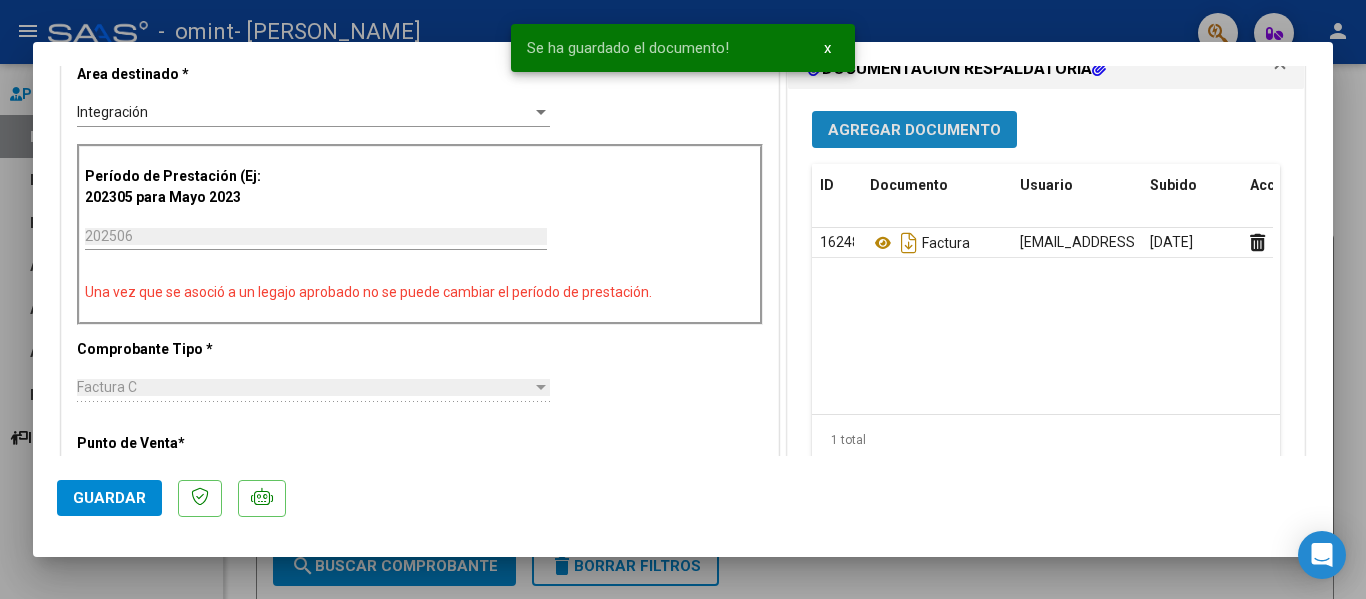 click on "Agregar Documento" at bounding box center (914, 130) 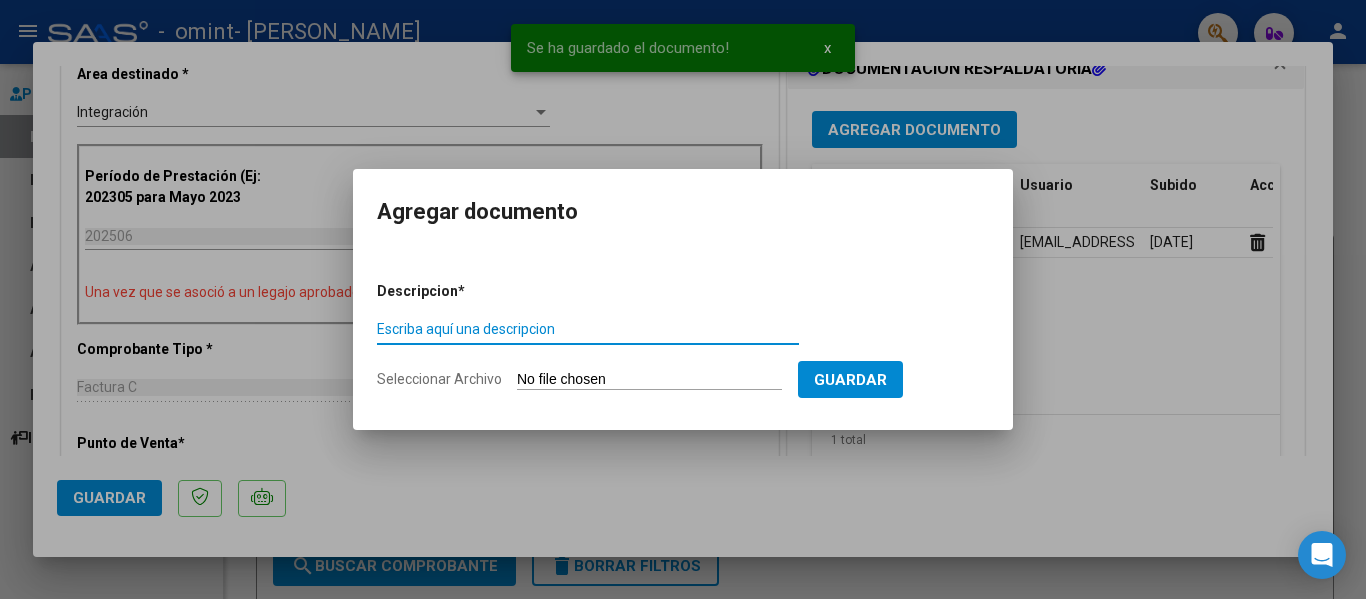 click on "Escriba aquí una descripcion" at bounding box center [588, 329] 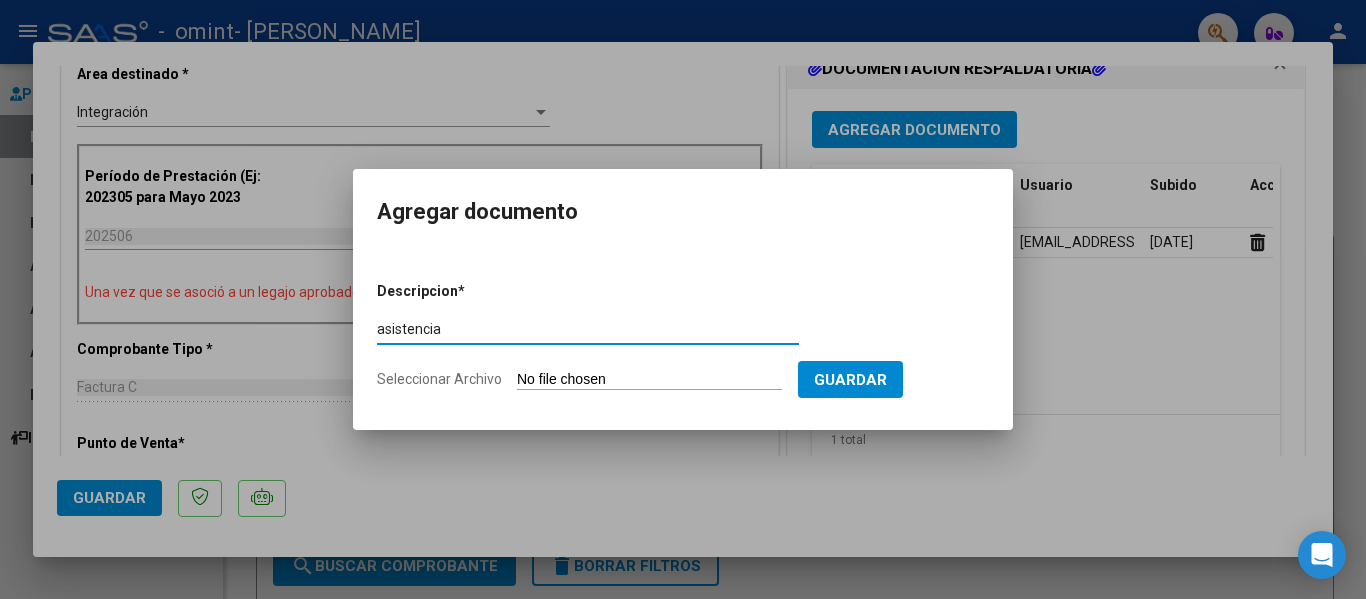 type on "asistencia" 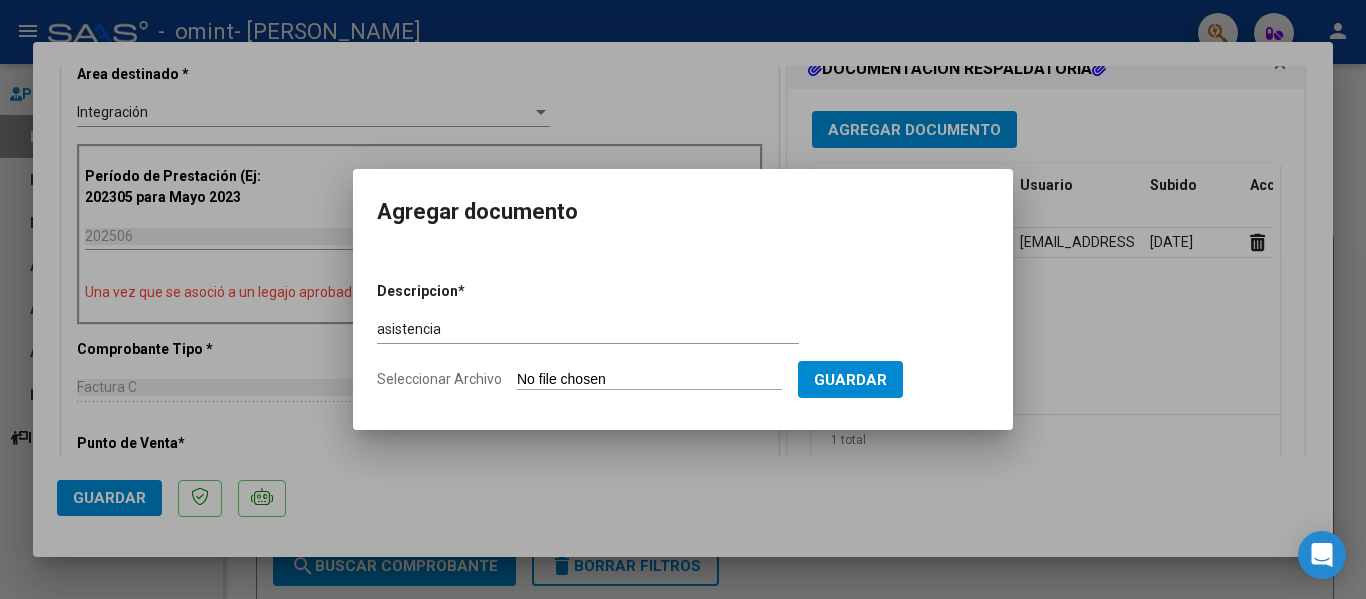 click on "Descripcion  *   asistencia Escriba aquí una descripcion  Seleccionar Archivo Guardar" at bounding box center [683, 336] 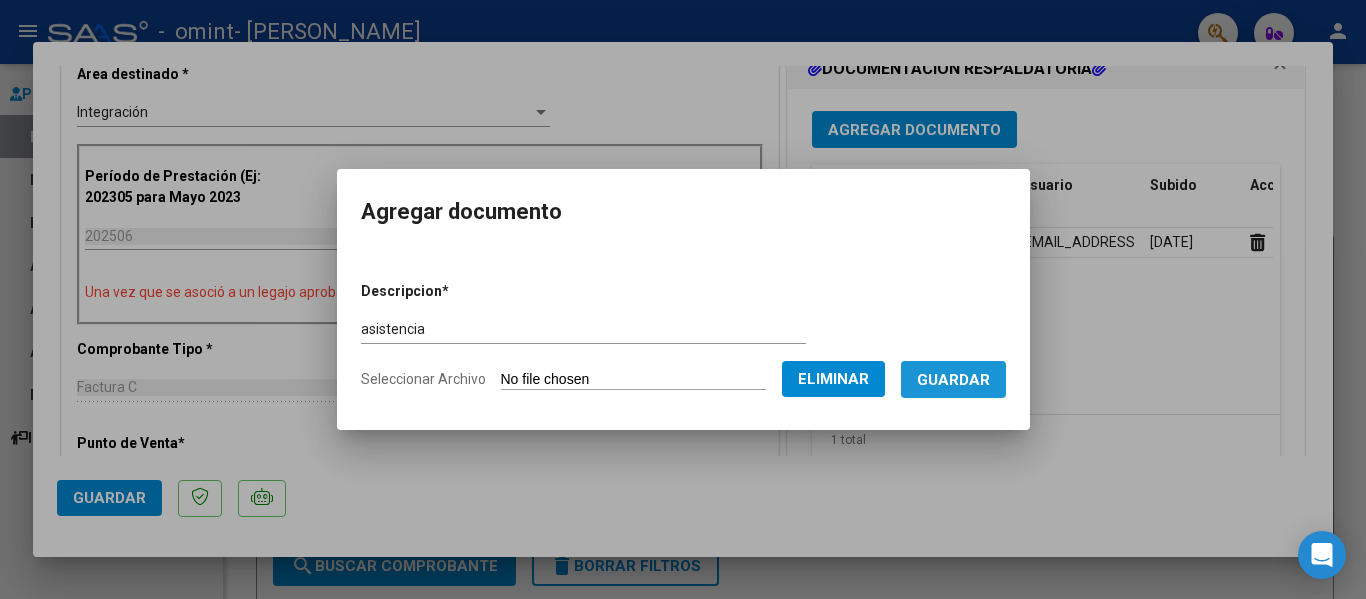 click on "Guardar" at bounding box center [953, 380] 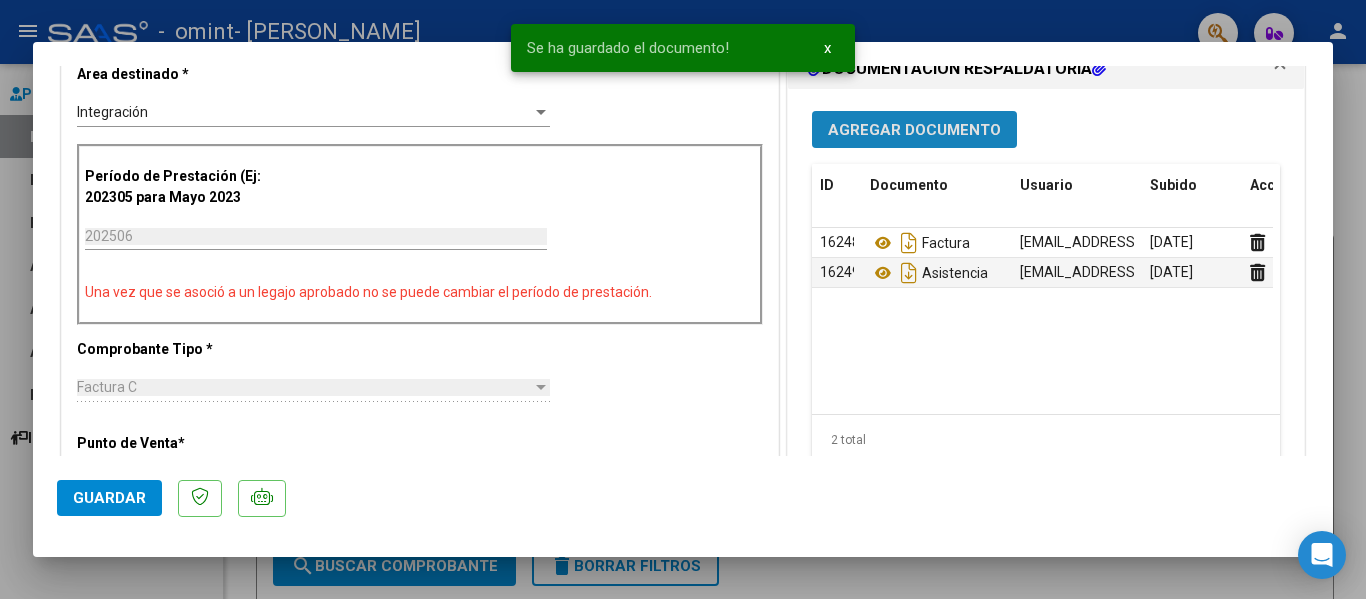 click on "Agregar Documento" at bounding box center [914, 130] 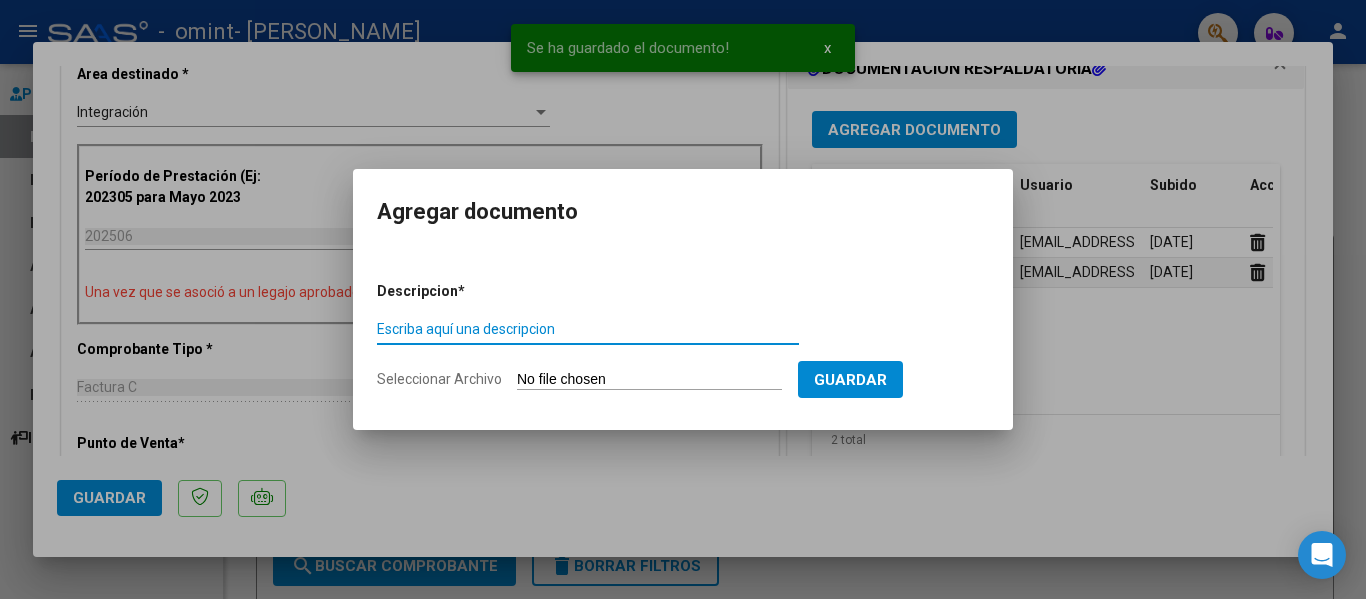 click on "Escriba aquí una descripcion" at bounding box center [588, 329] 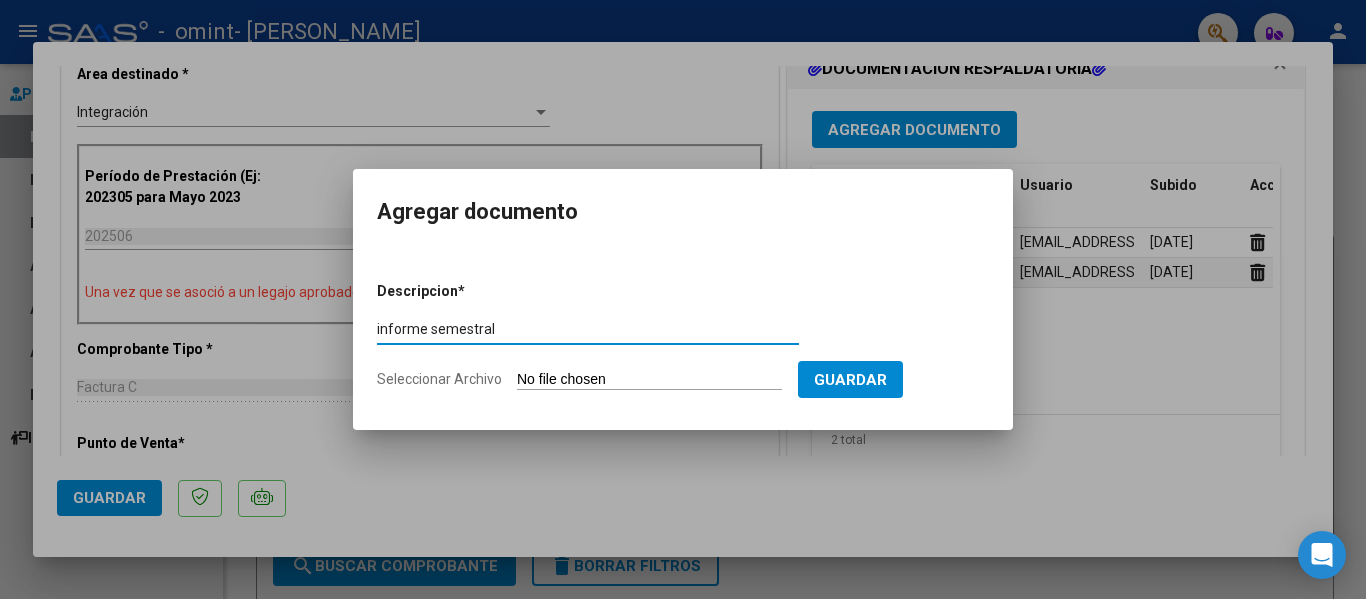 type on "informe semestral" 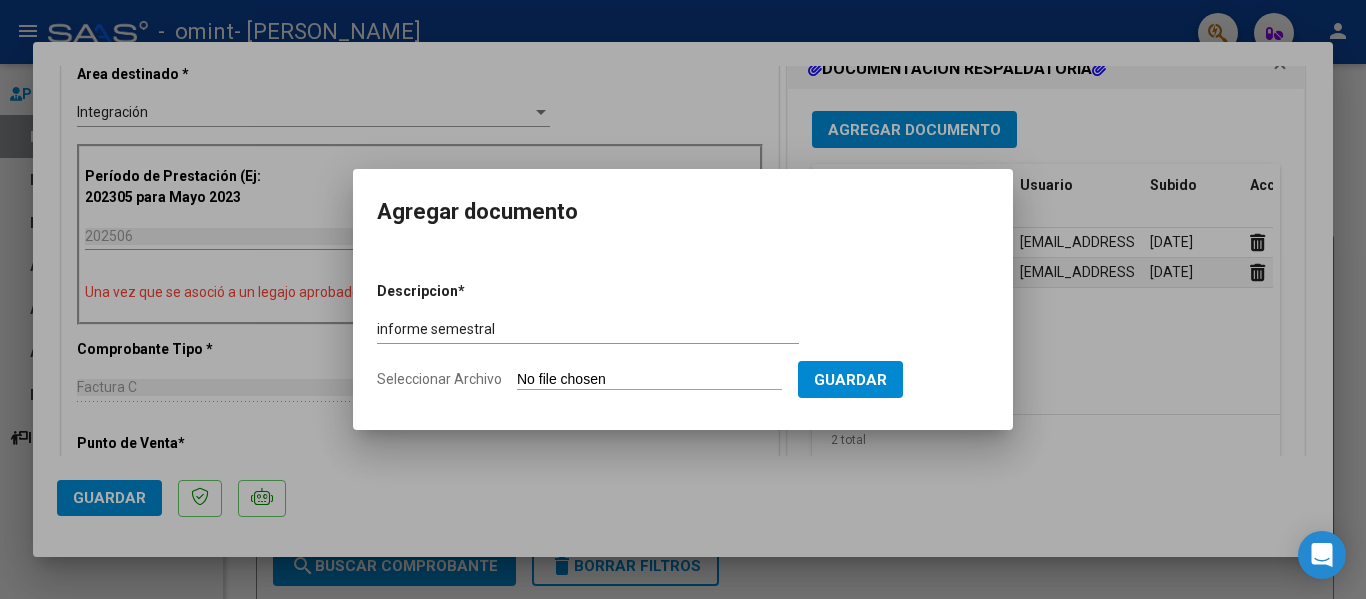 click on "Seleccionar Archivo" at bounding box center (649, 380) 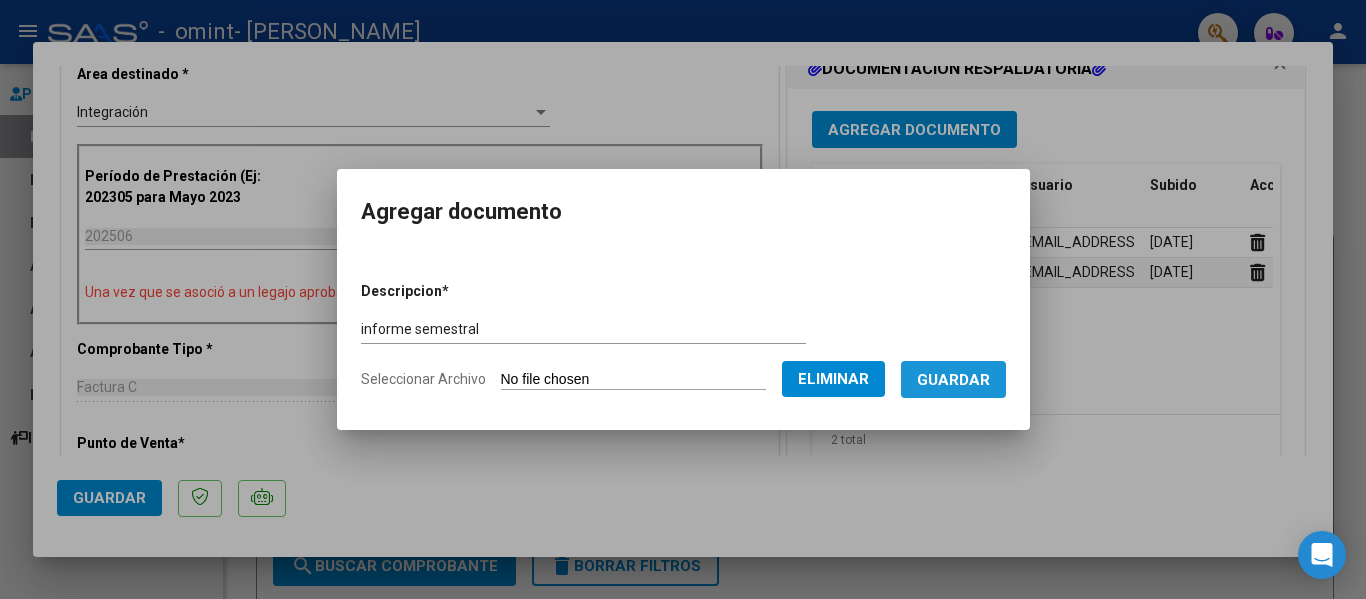 click on "Guardar" at bounding box center (953, 379) 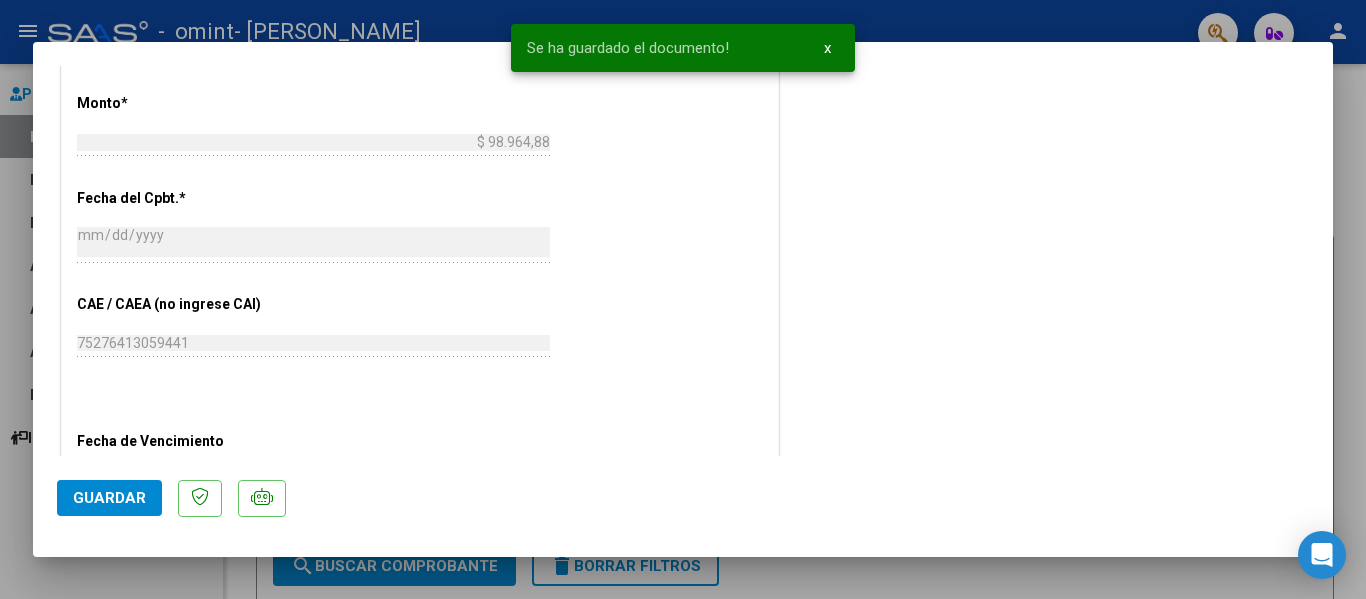 scroll, scrollTop: 1296, scrollLeft: 0, axis: vertical 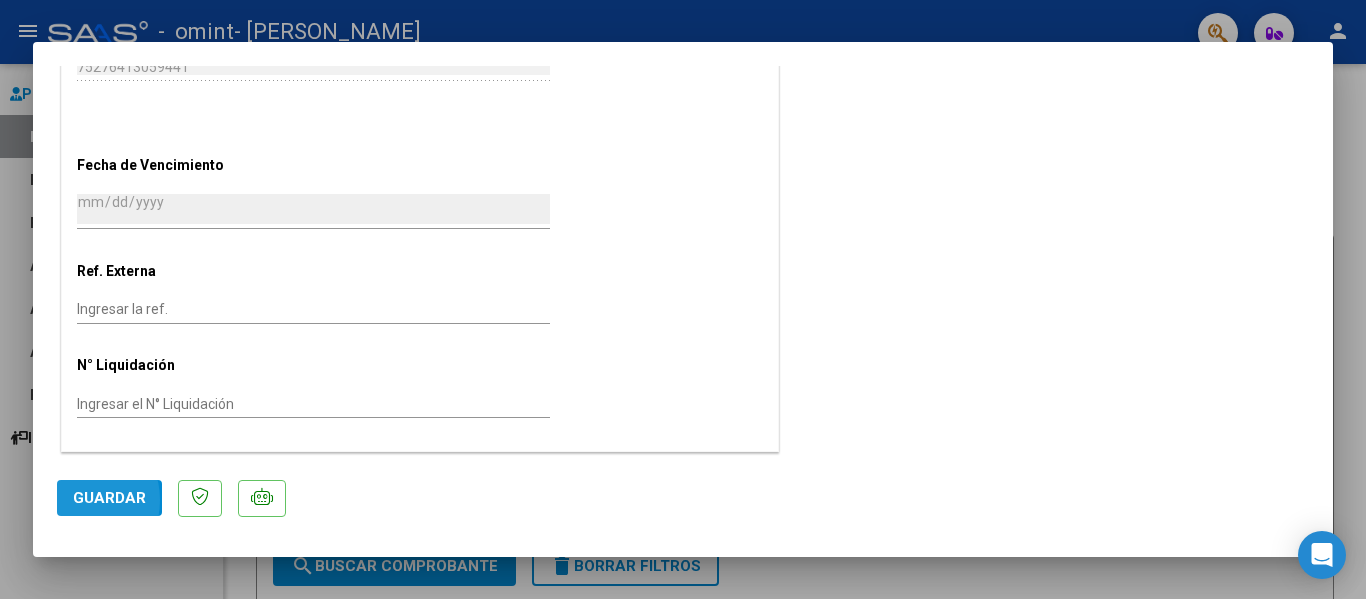 click on "Guardar" 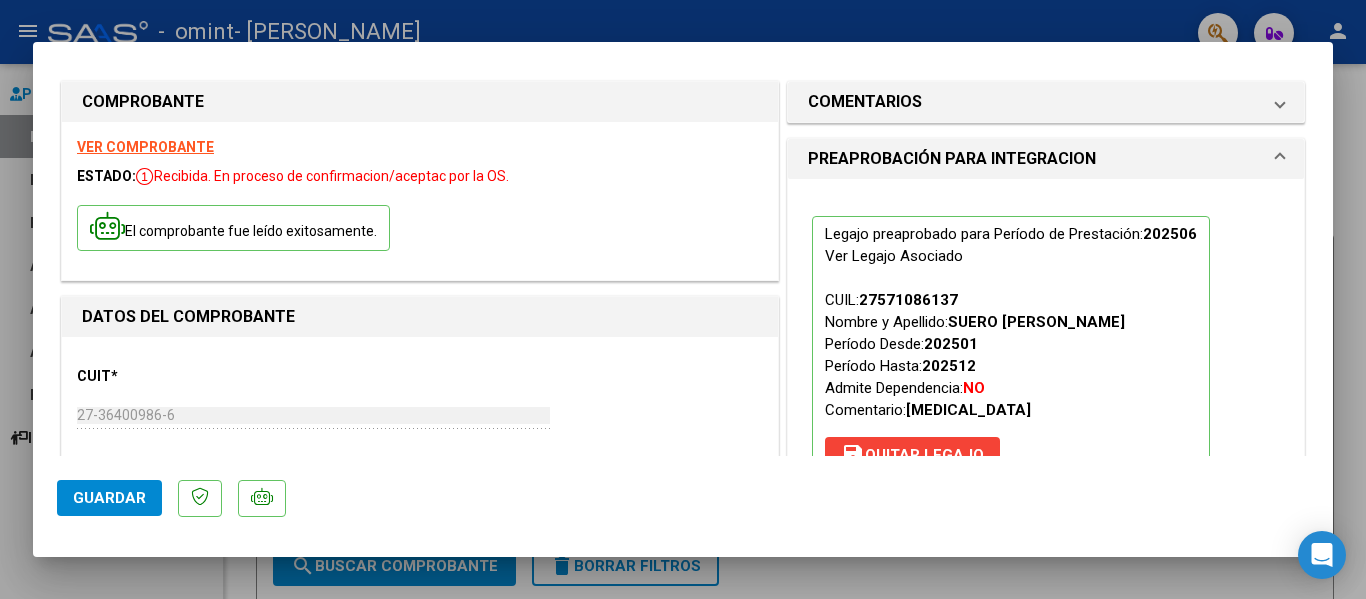 scroll, scrollTop: 0, scrollLeft: 0, axis: both 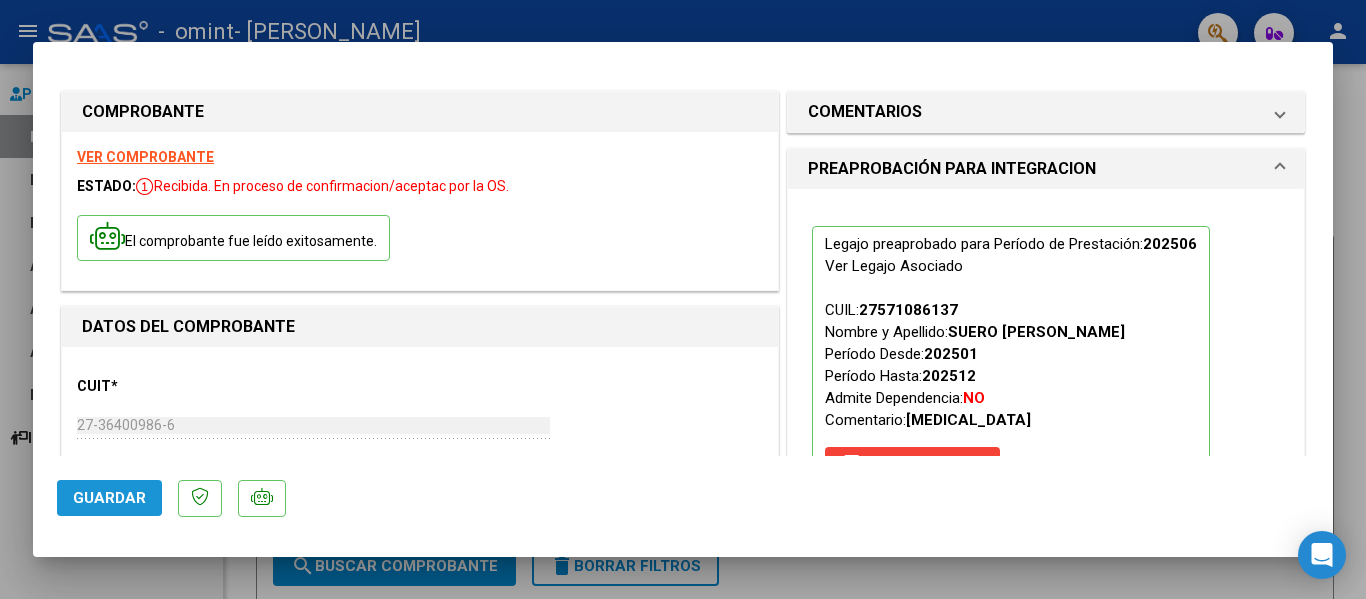click on "Guardar" 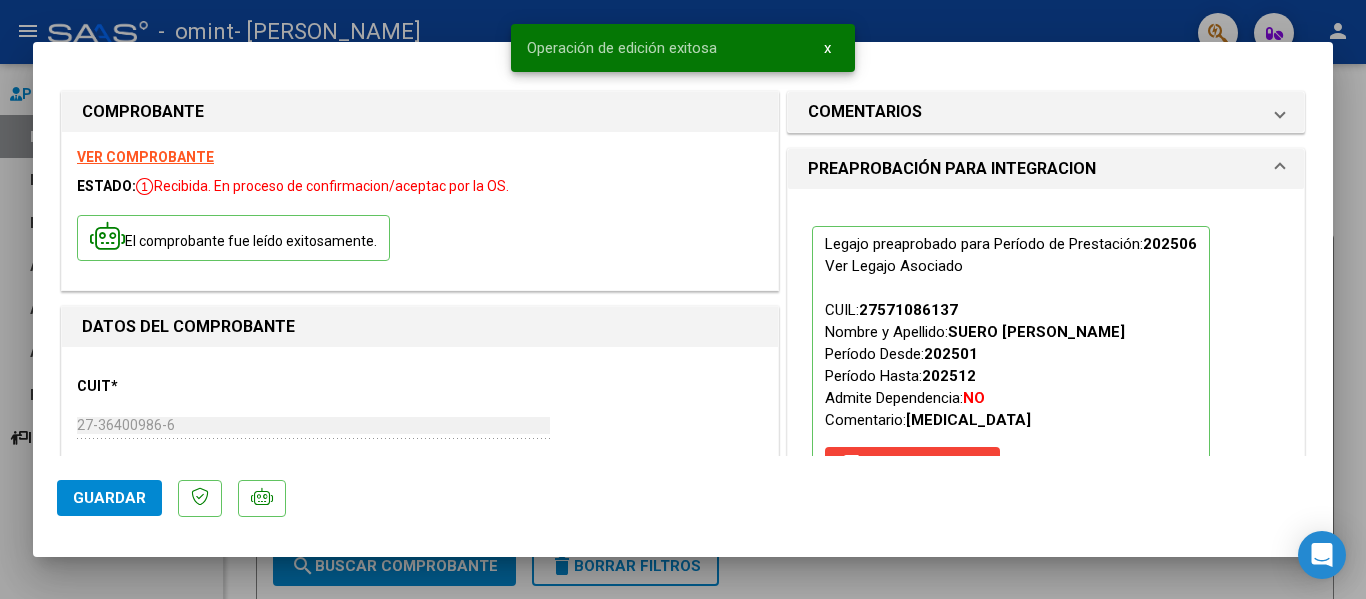 click at bounding box center [683, 299] 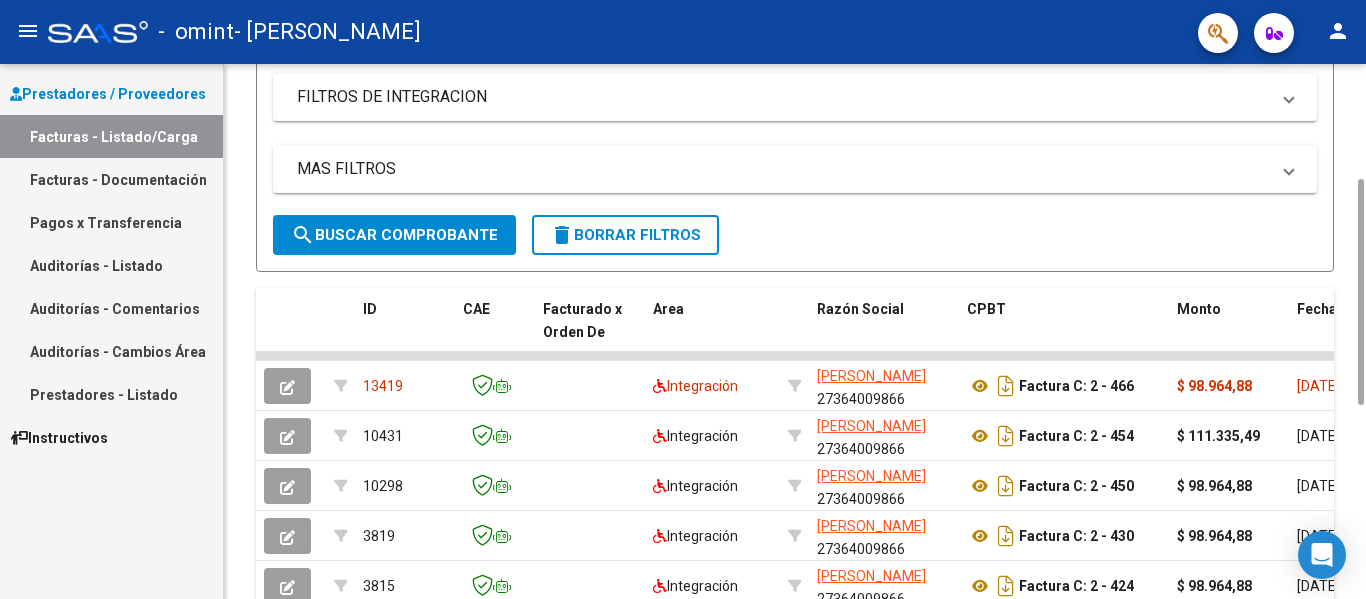 scroll, scrollTop: 335, scrollLeft: 0, axis: vertical 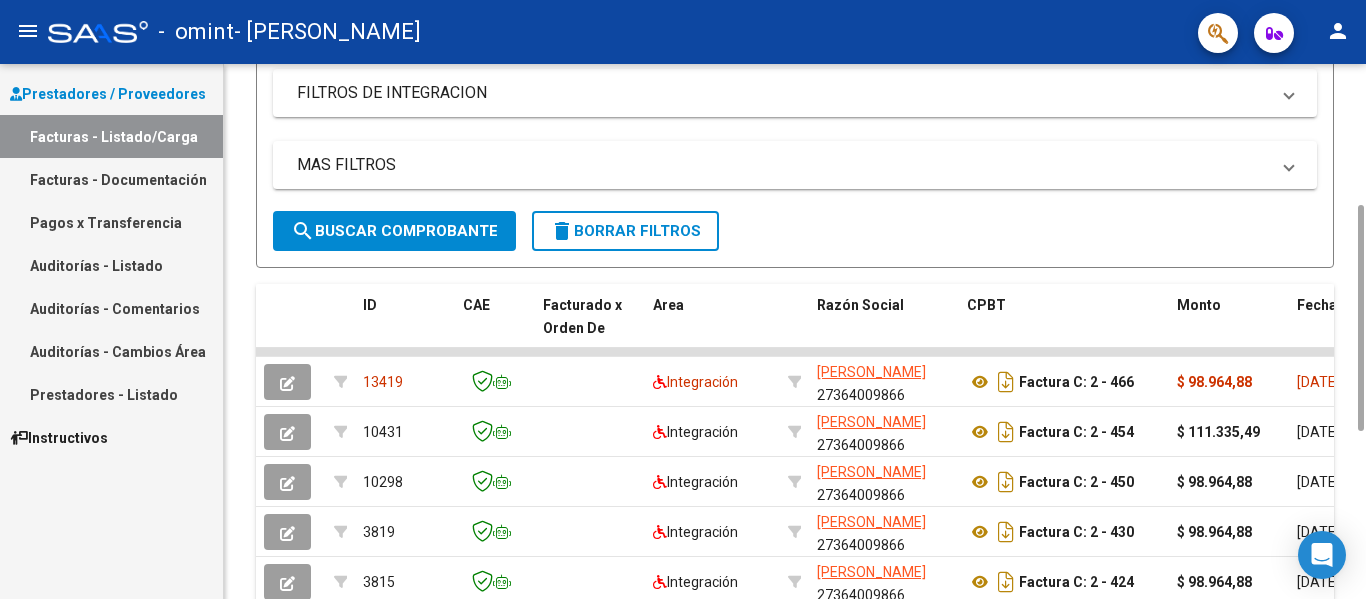 drag, startPoint x: 1353, startPoint y: 403, endPoint x: 1365, endPoint y: 646, distance: 243.29611 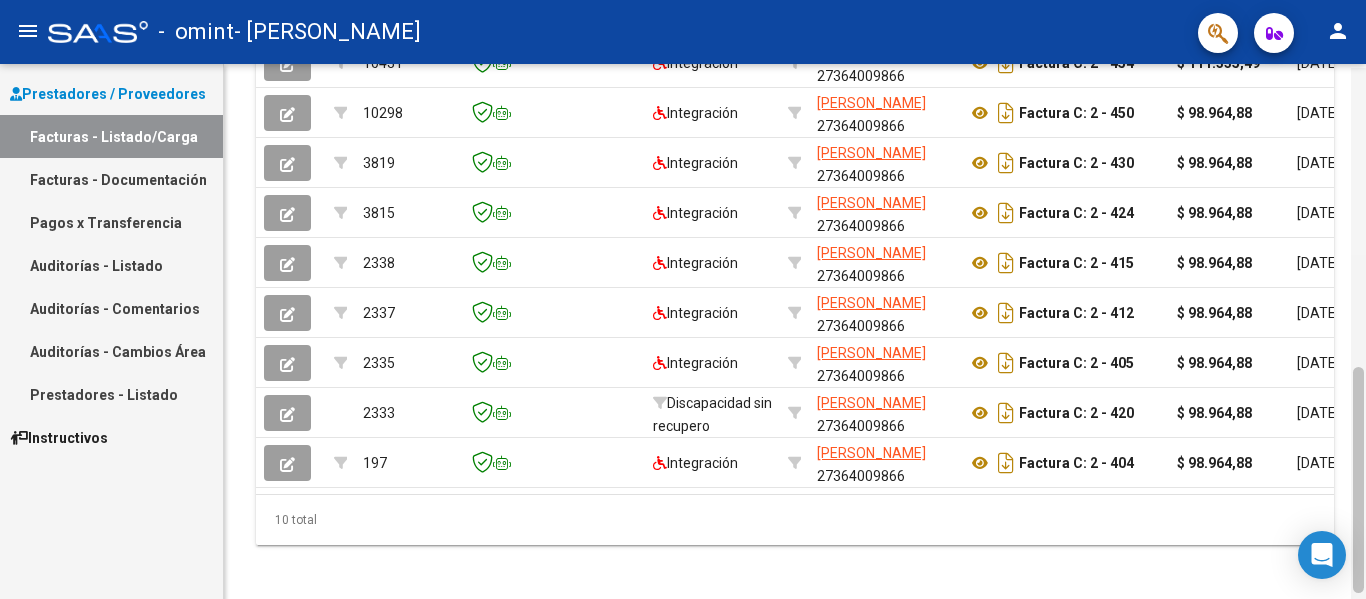 scroll, scrollTop: 730, scrollLeft: 0, axis: vertical 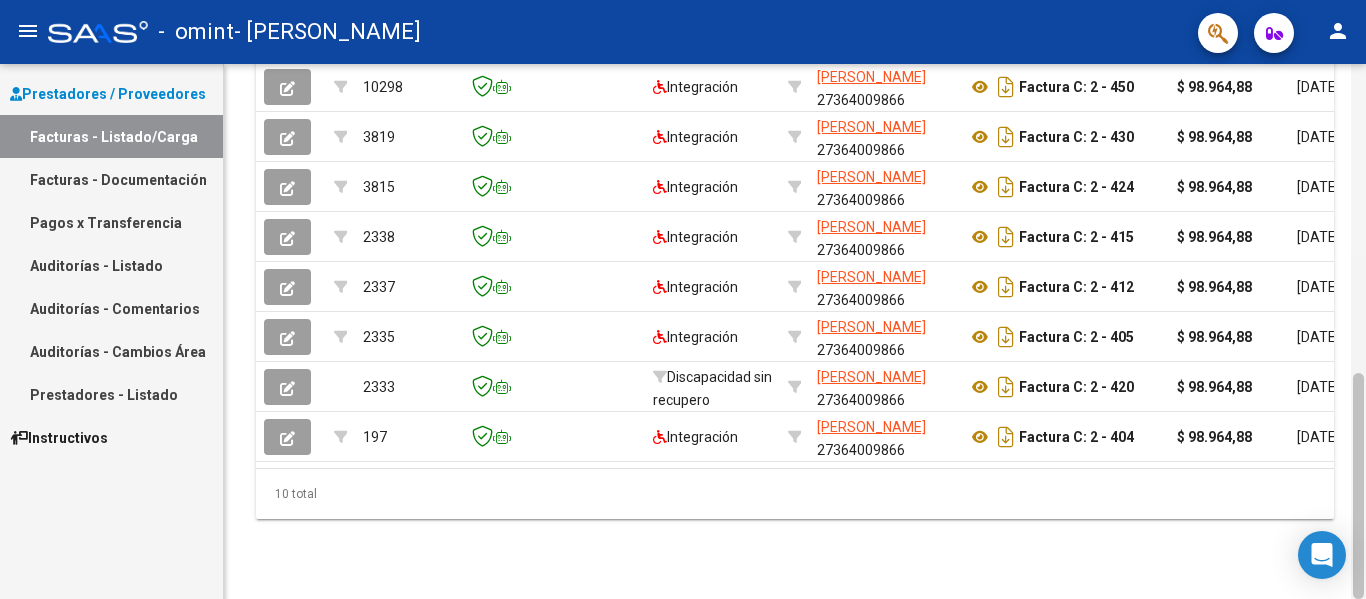 drag, startPoint x: 1356, startPoint y: 325, endPoint x: 1364, endPoint y: 496, distance: 171.18703 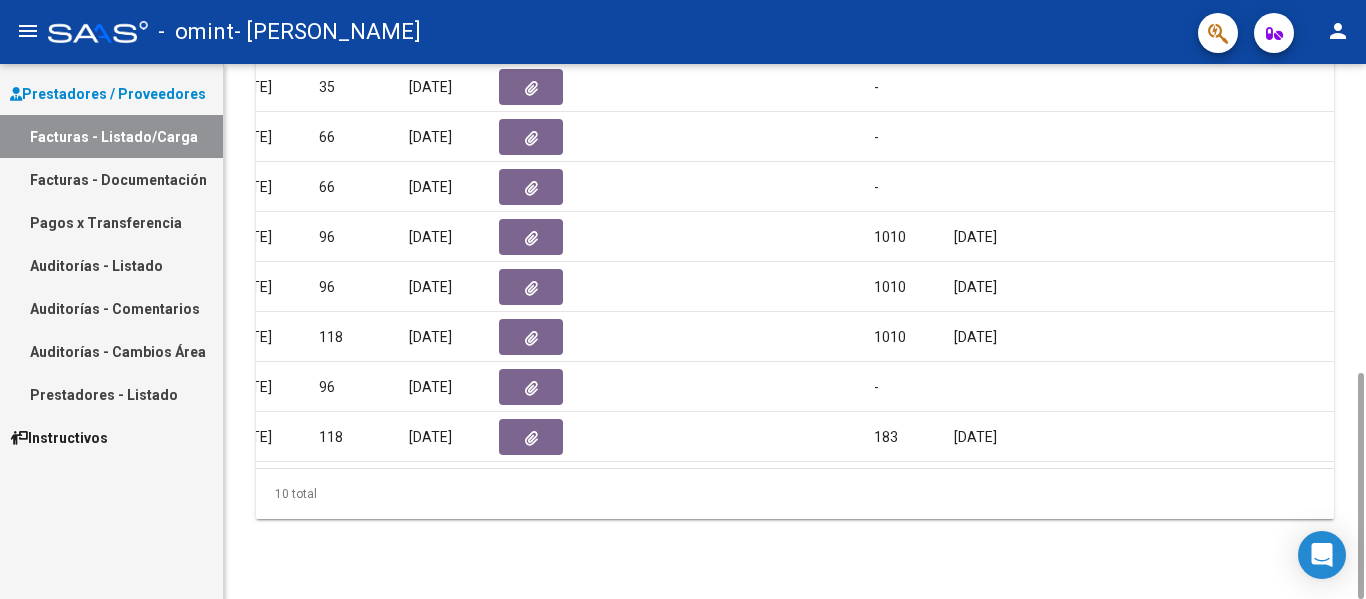 scroll, scrollTop: 0, scrollLeft: 1197, axis: horizontal 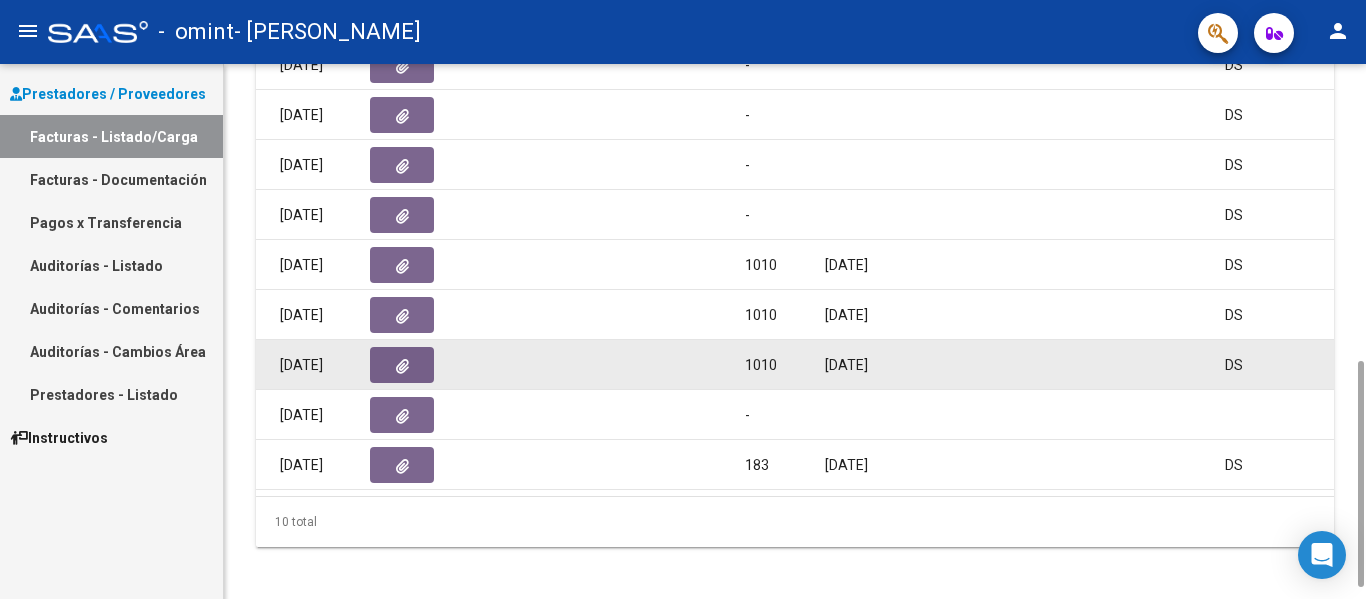 drag, startPoint x: 1363, startPoint y: 393, endPoint x: 1323, endPoint y: 381, distance: 41.761227 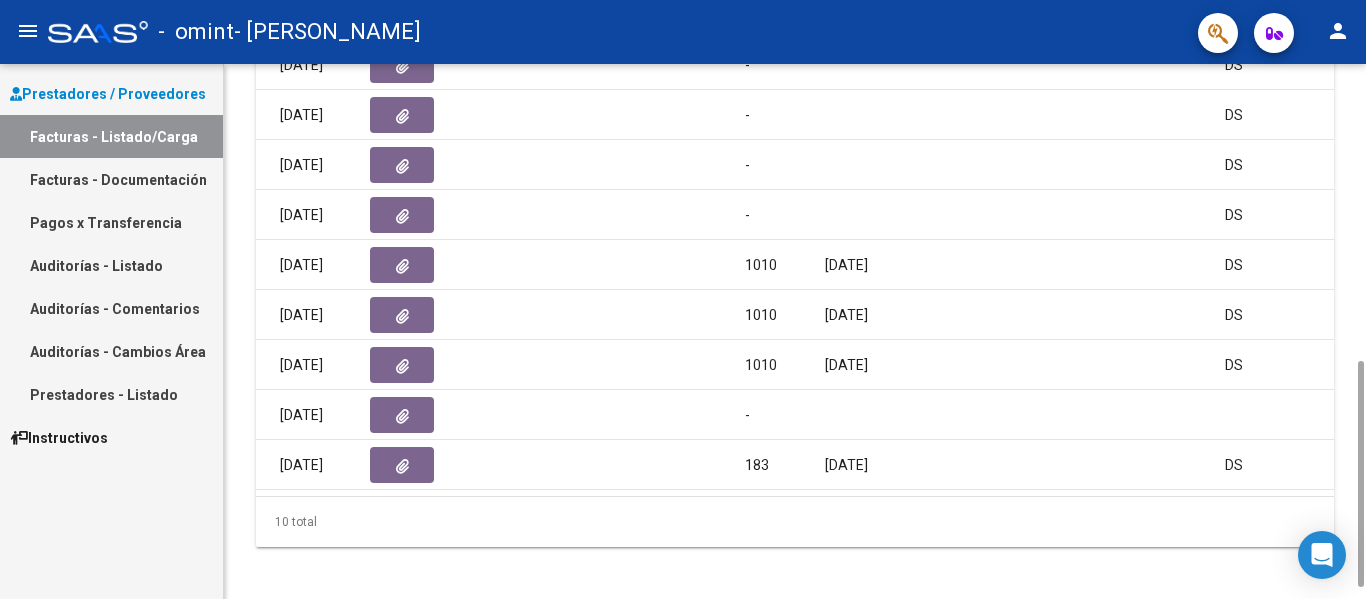 scroll, scrollTop: 0, scrollLeft: 0, axis: both 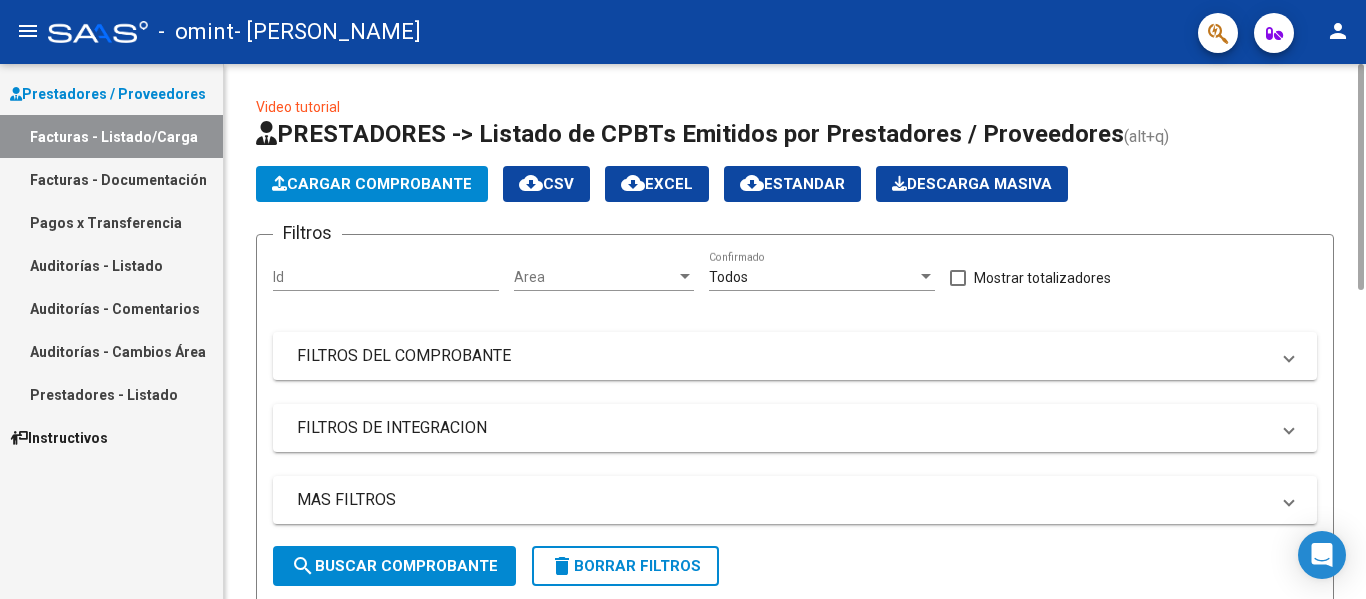 drag, startPoint x: 1362, startPoint y: 442, endPoint x: 1365, endPoint y: 56, distance: 386.01166 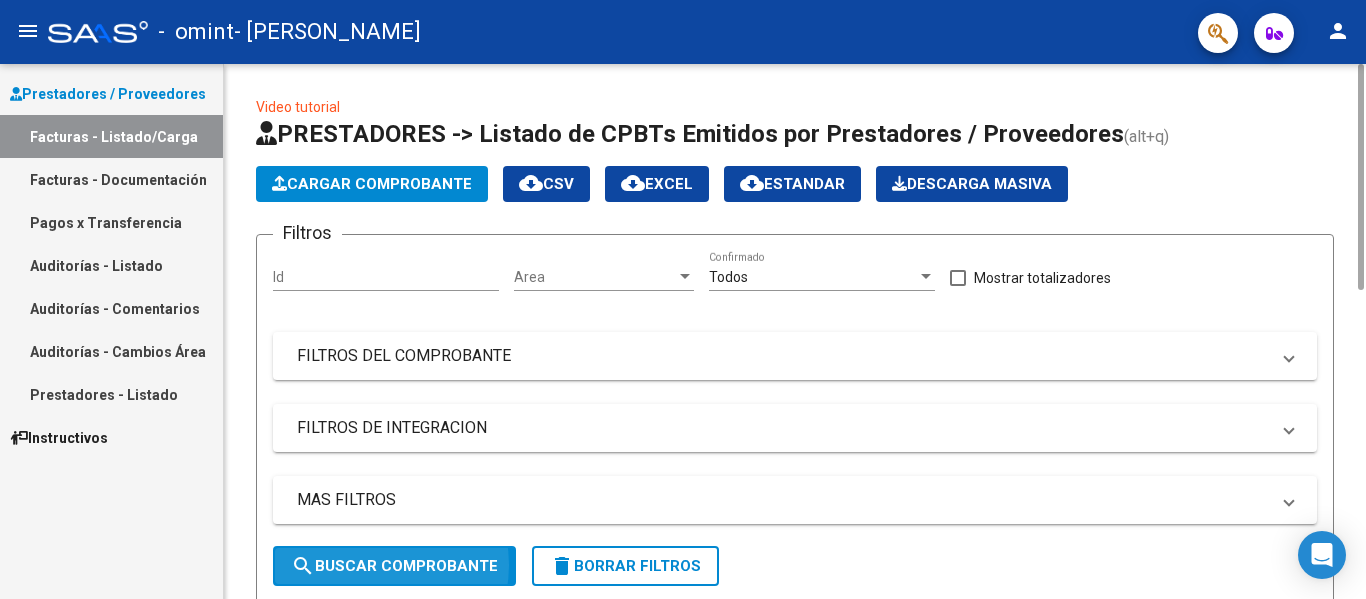 click on "search  Buscar Comprobante" 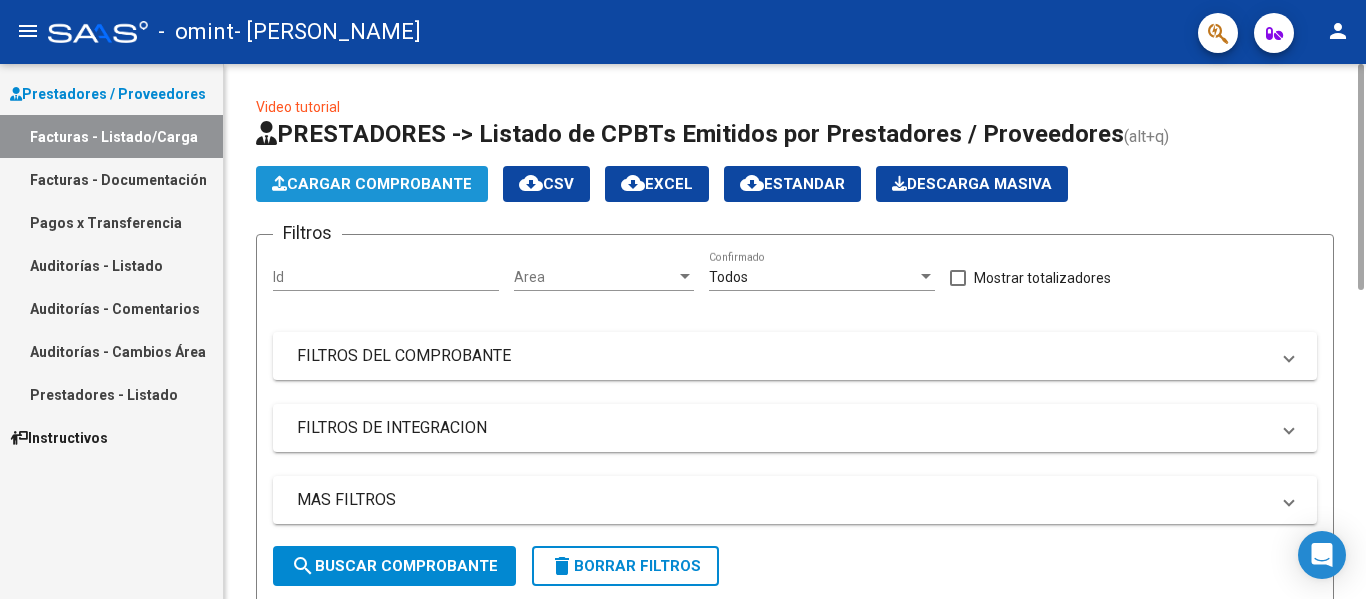 click on "Cargar Comprobante" 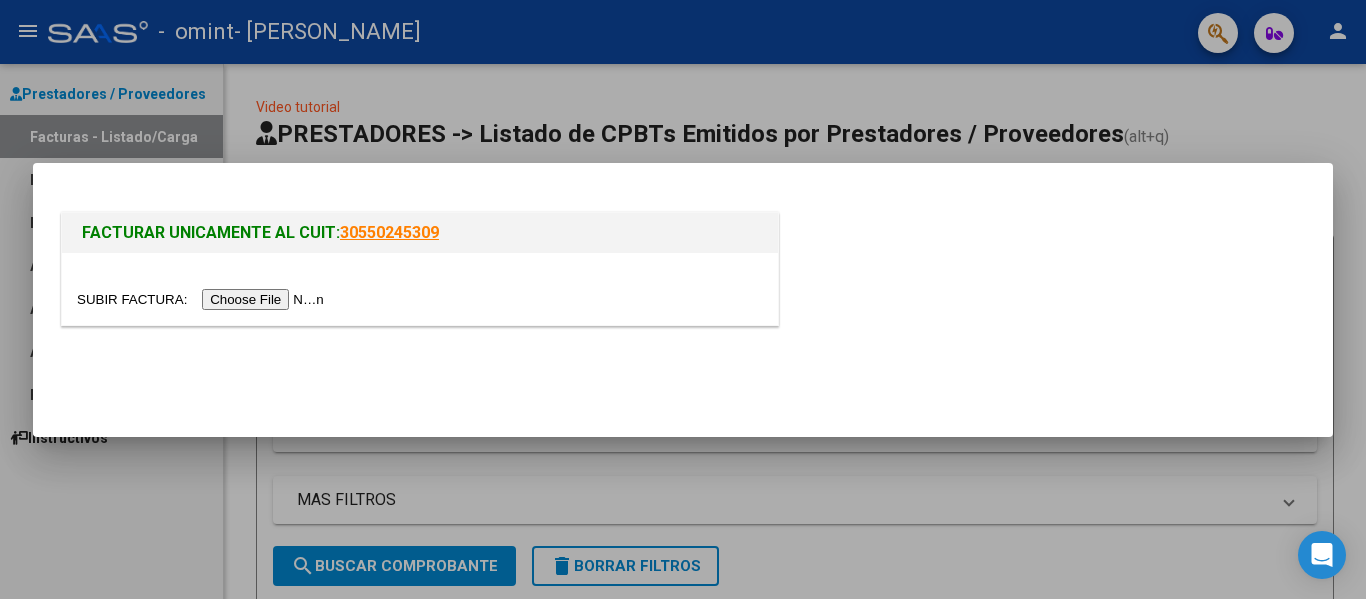 click at bounding box center [203, 299] 